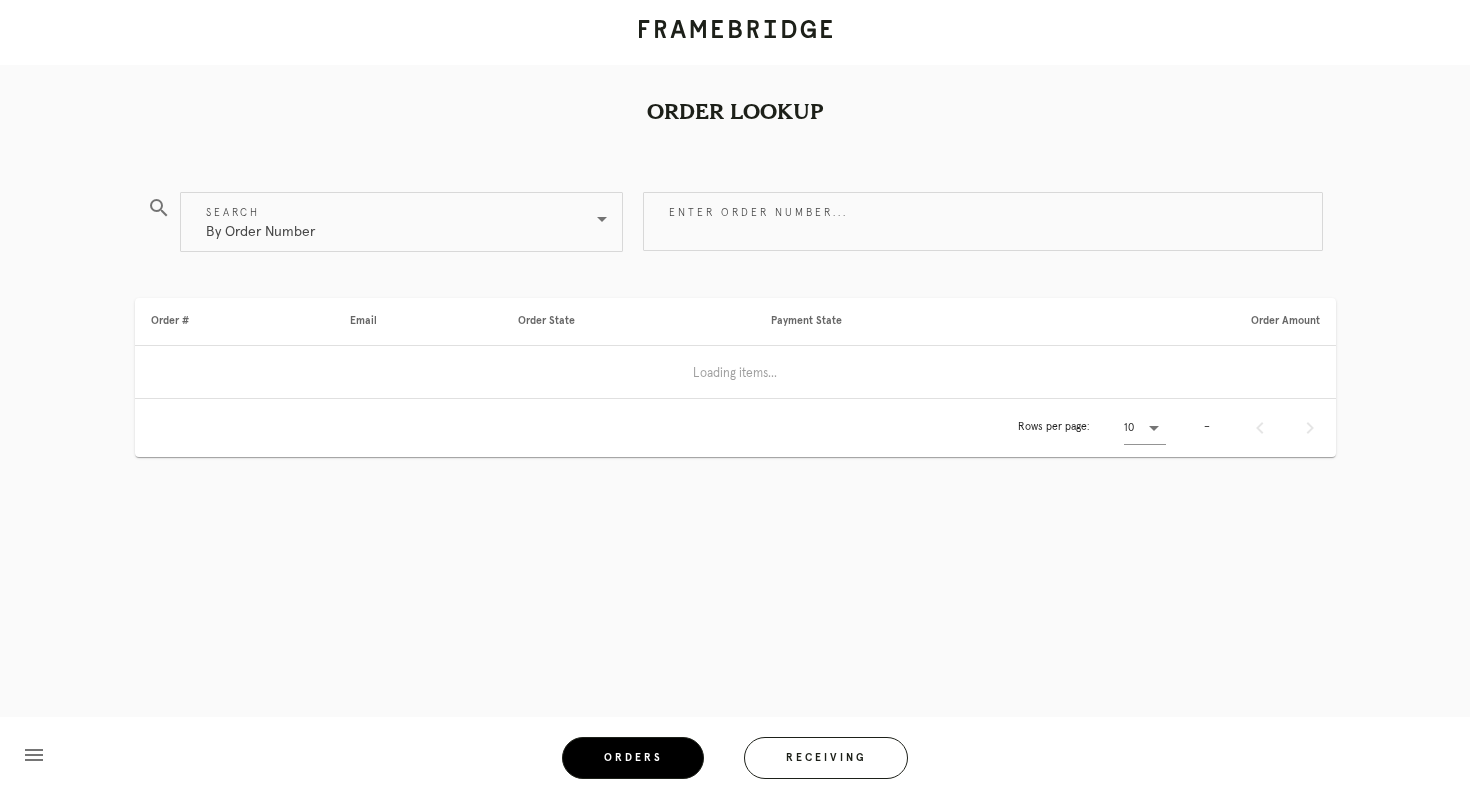 scroll, scrollTop: 0, scrollLeft: 0, axis: both 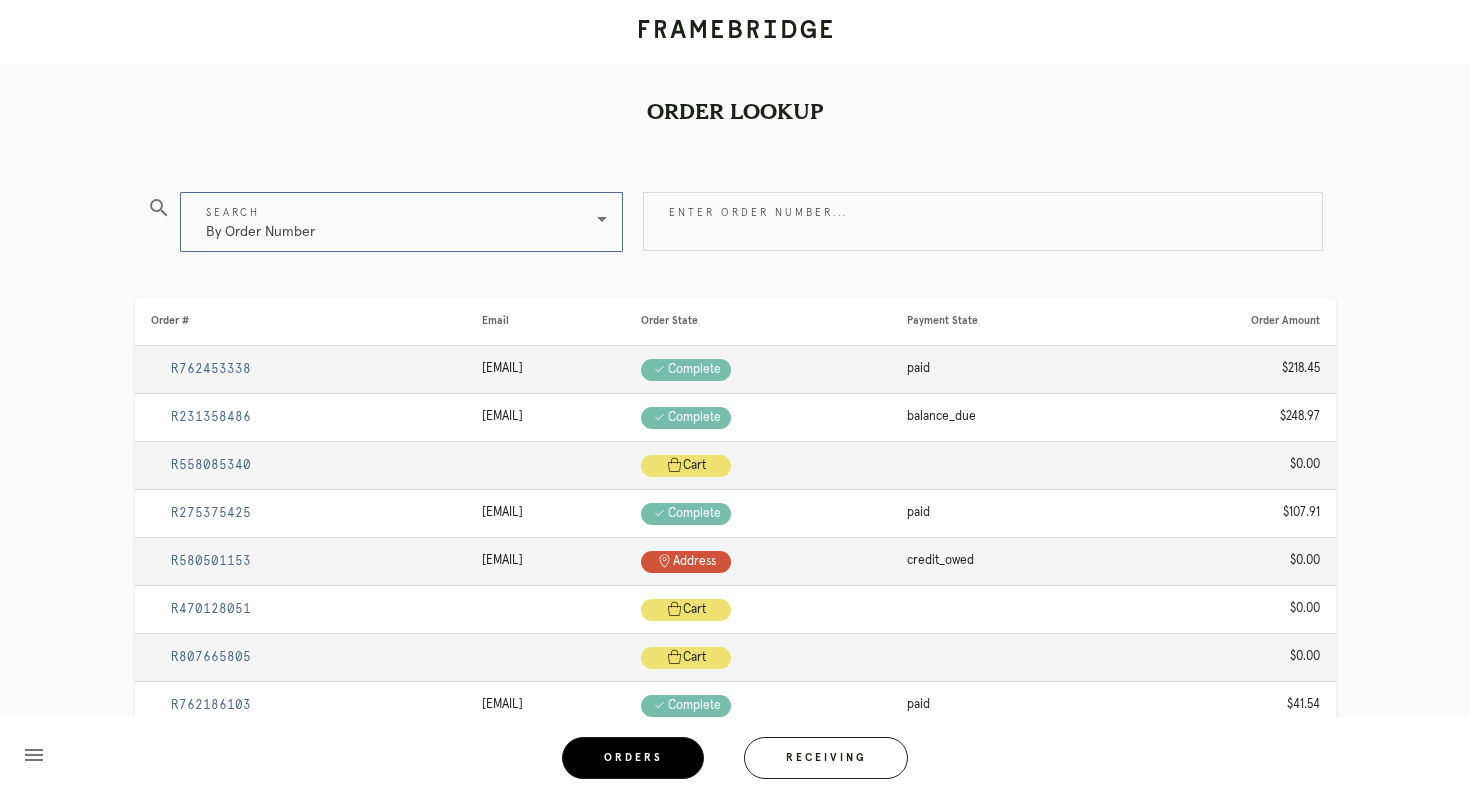 click at bounding box center [602, 219] 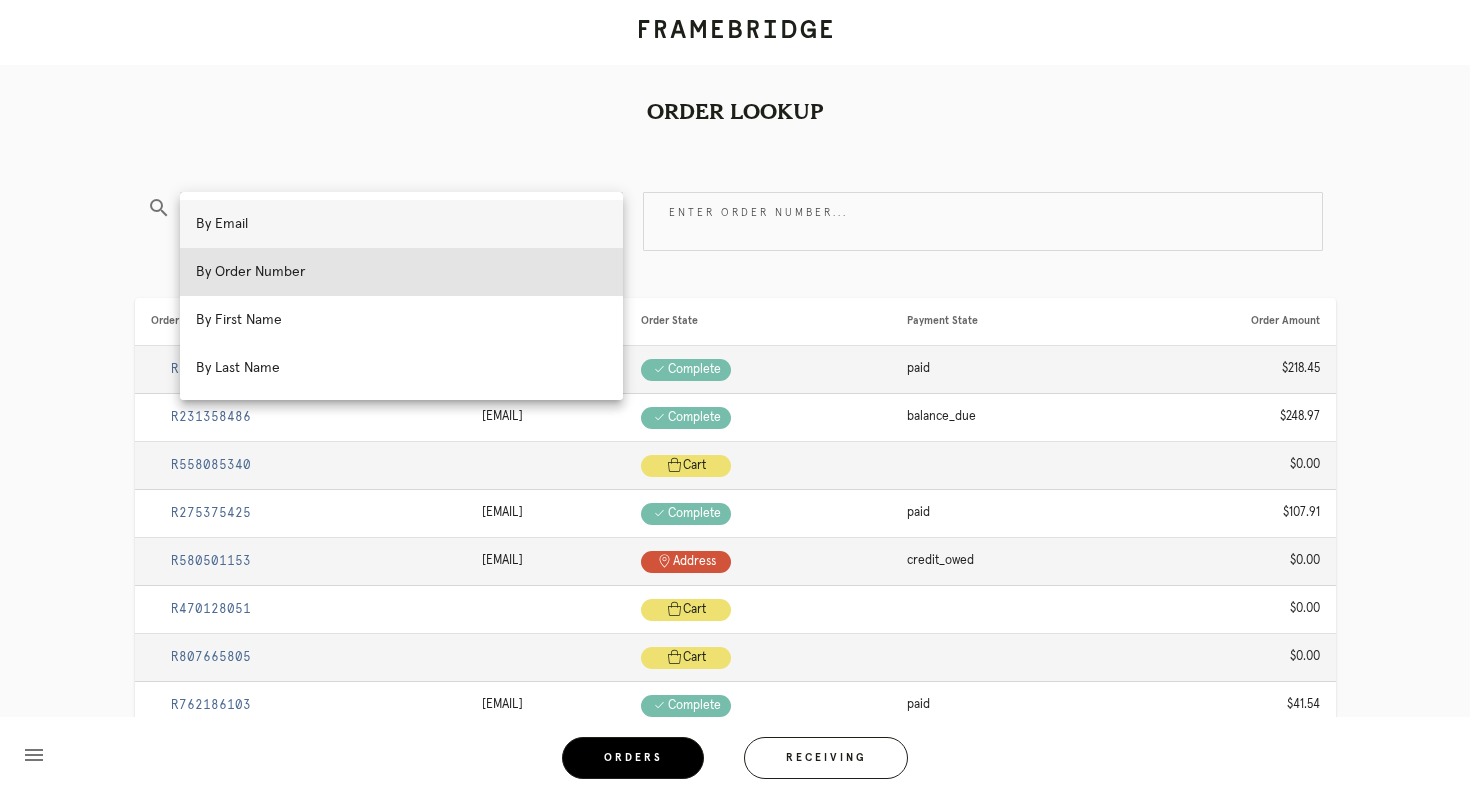 click on "By Email" at bounding box center (401, 224) 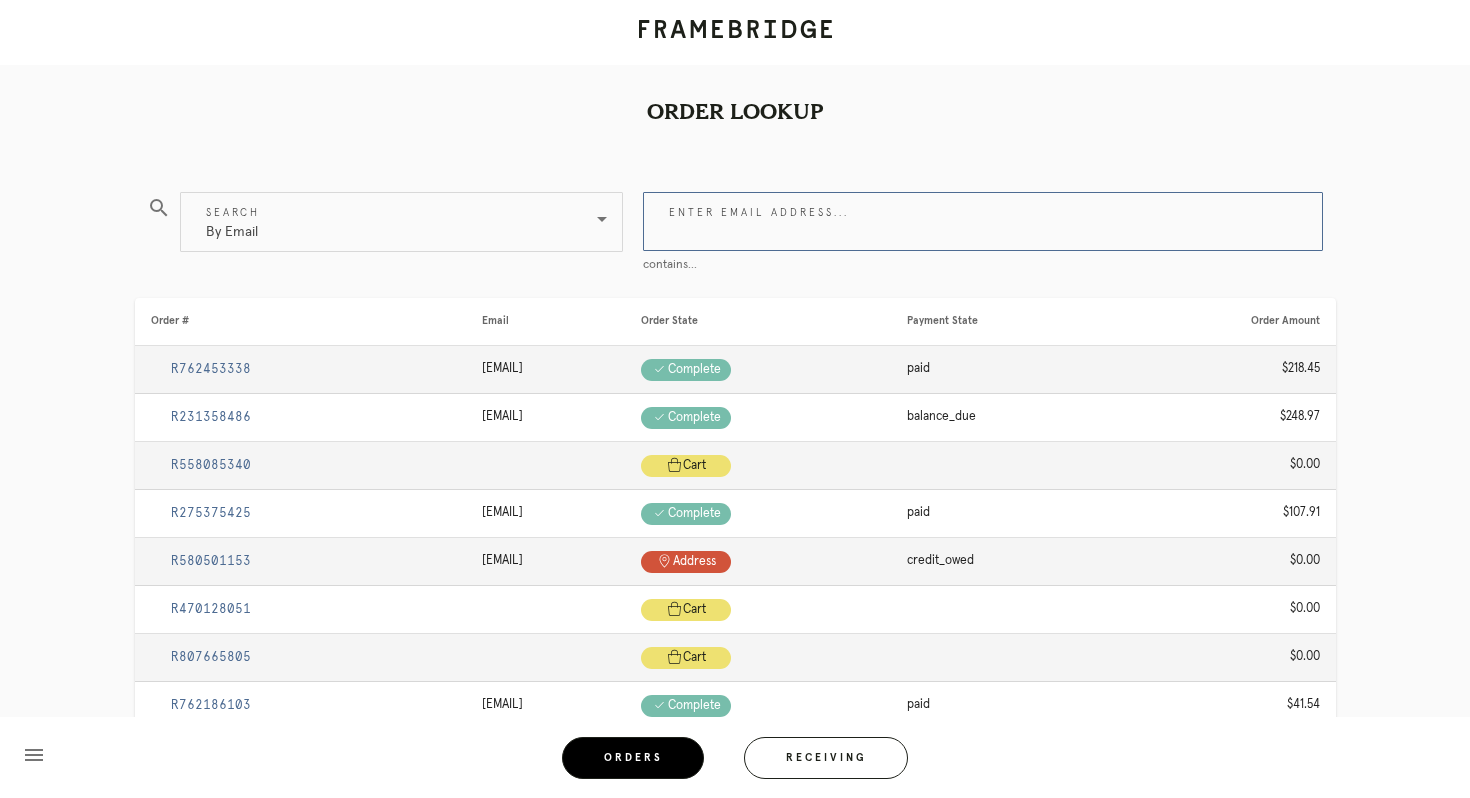 click on "Enter email address..." at bounding box center [983, 221] 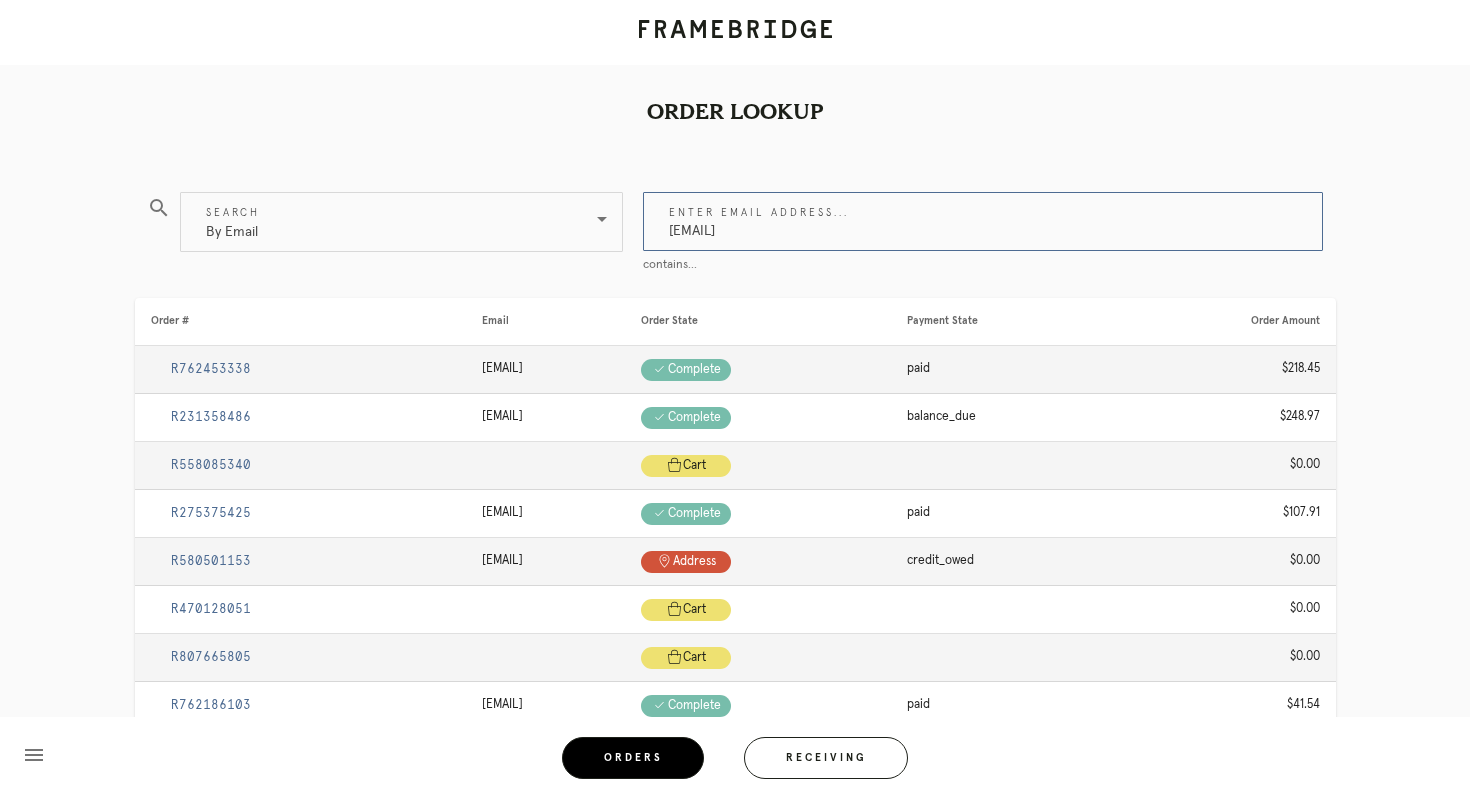 type on "[EMAIL]" 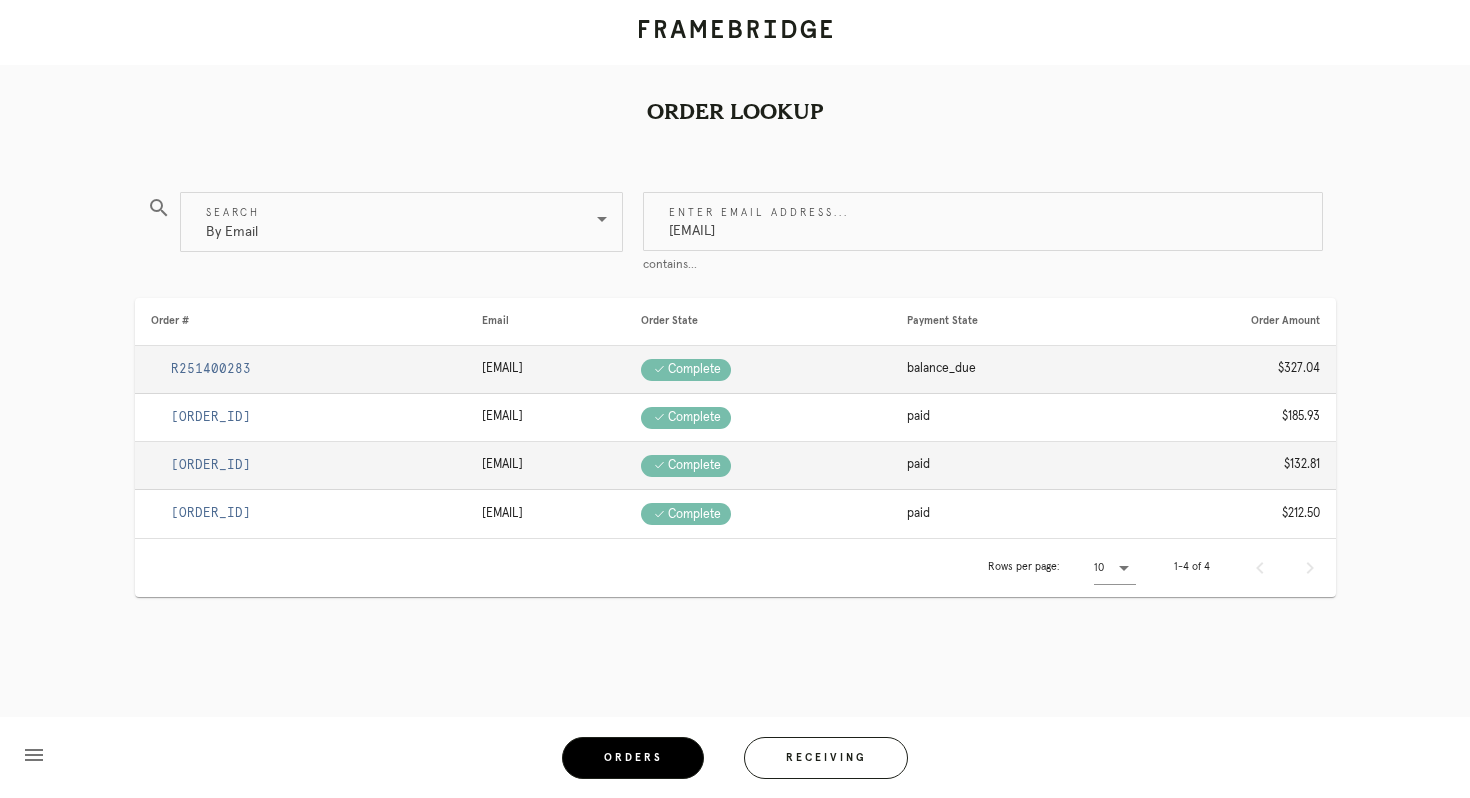 click on "R251400283" at bounding box center (211, 369) 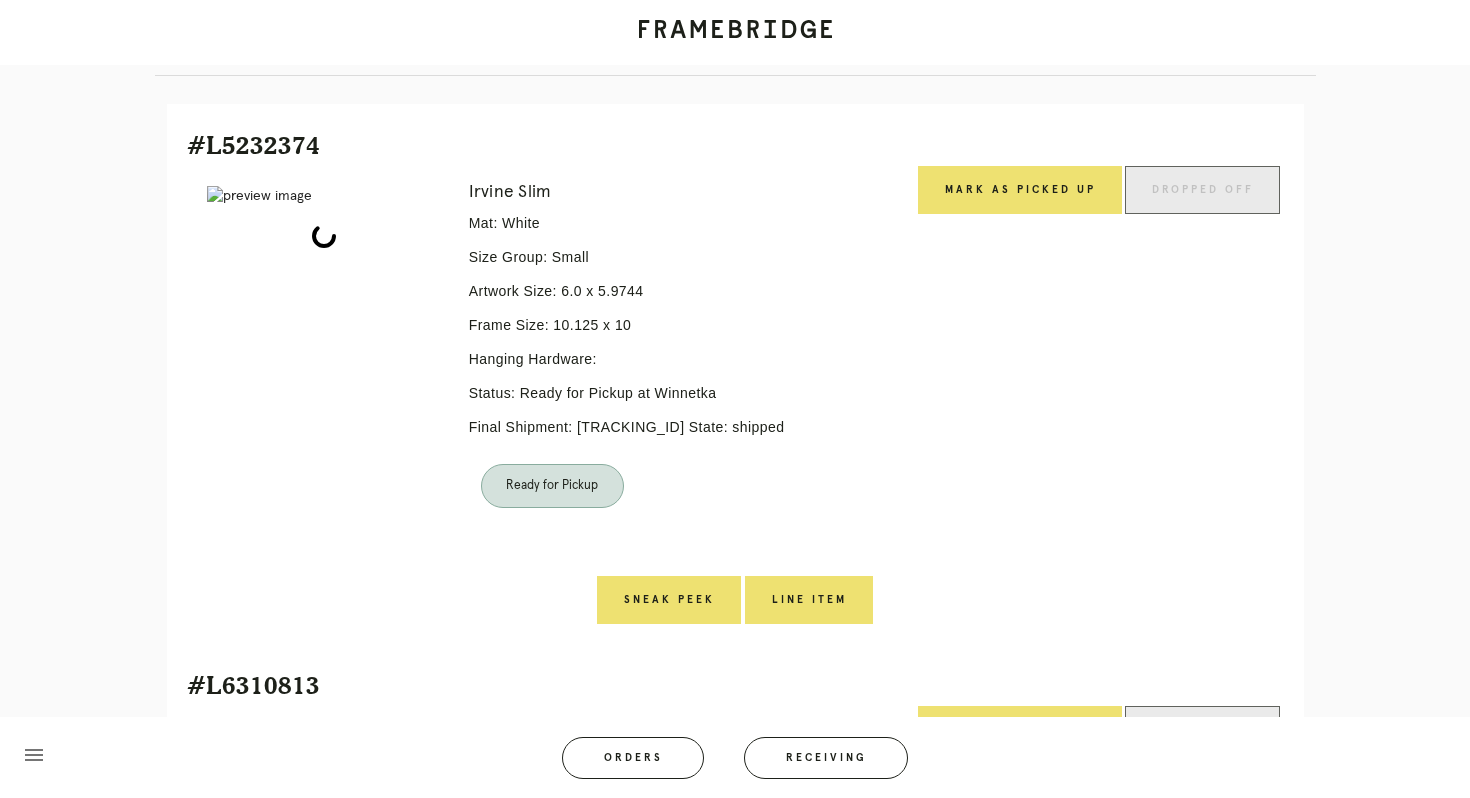 scroll, scrollTop: 416, scrollLeft: 0, axis: vertical 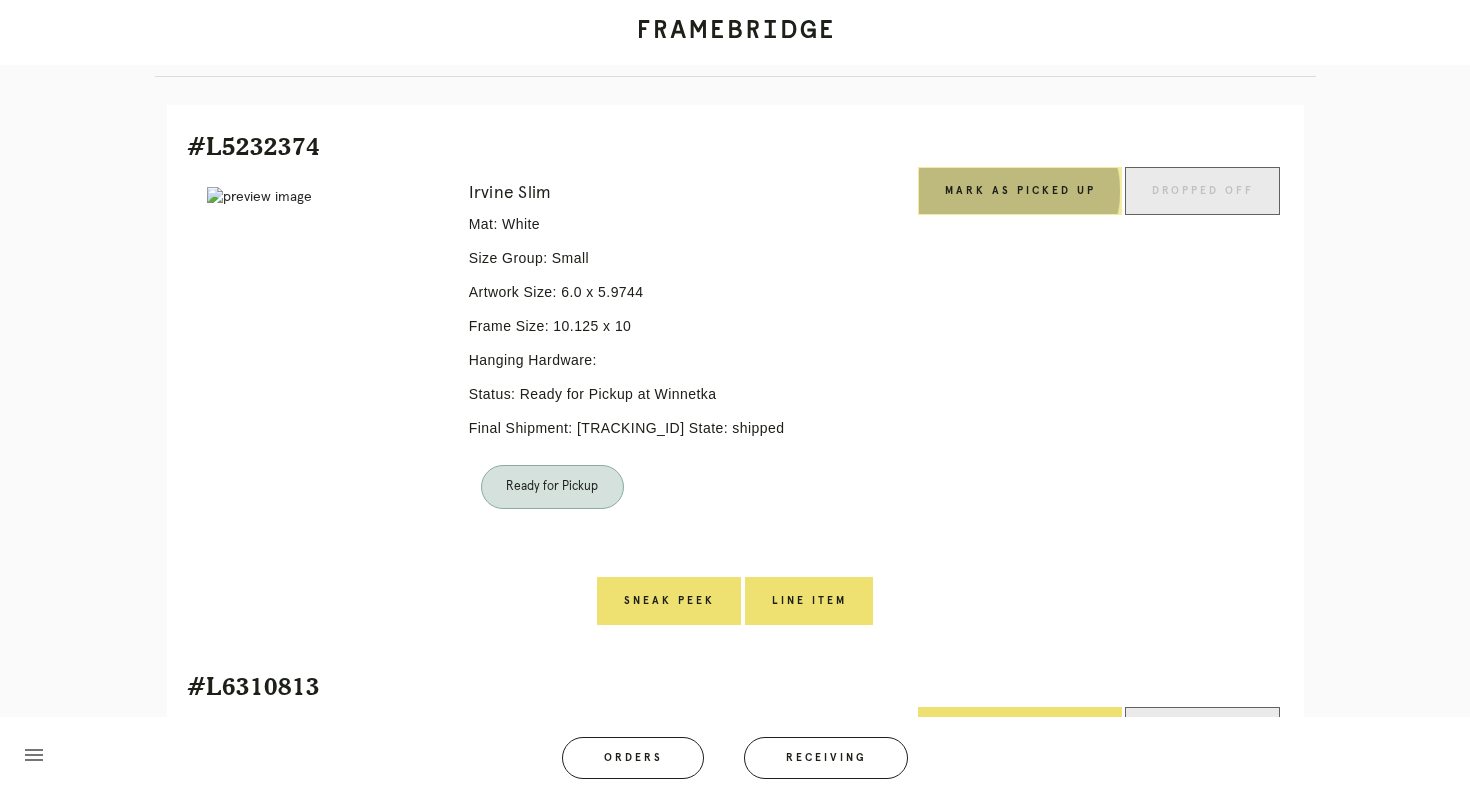 click on "Mark as Picked Up" at bounding box center (1020, 191) 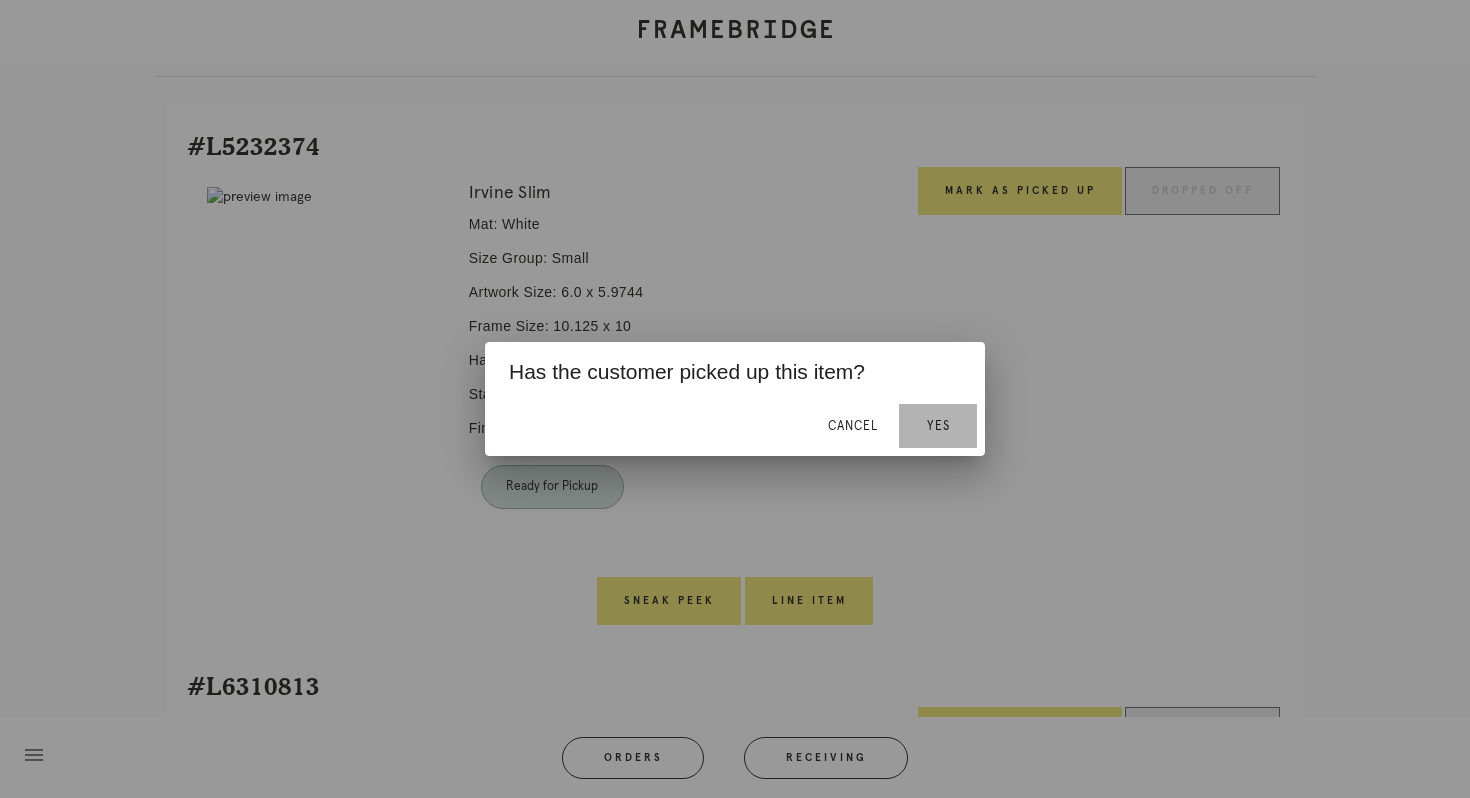 click on "Yes" at bounding box center [938, 426] 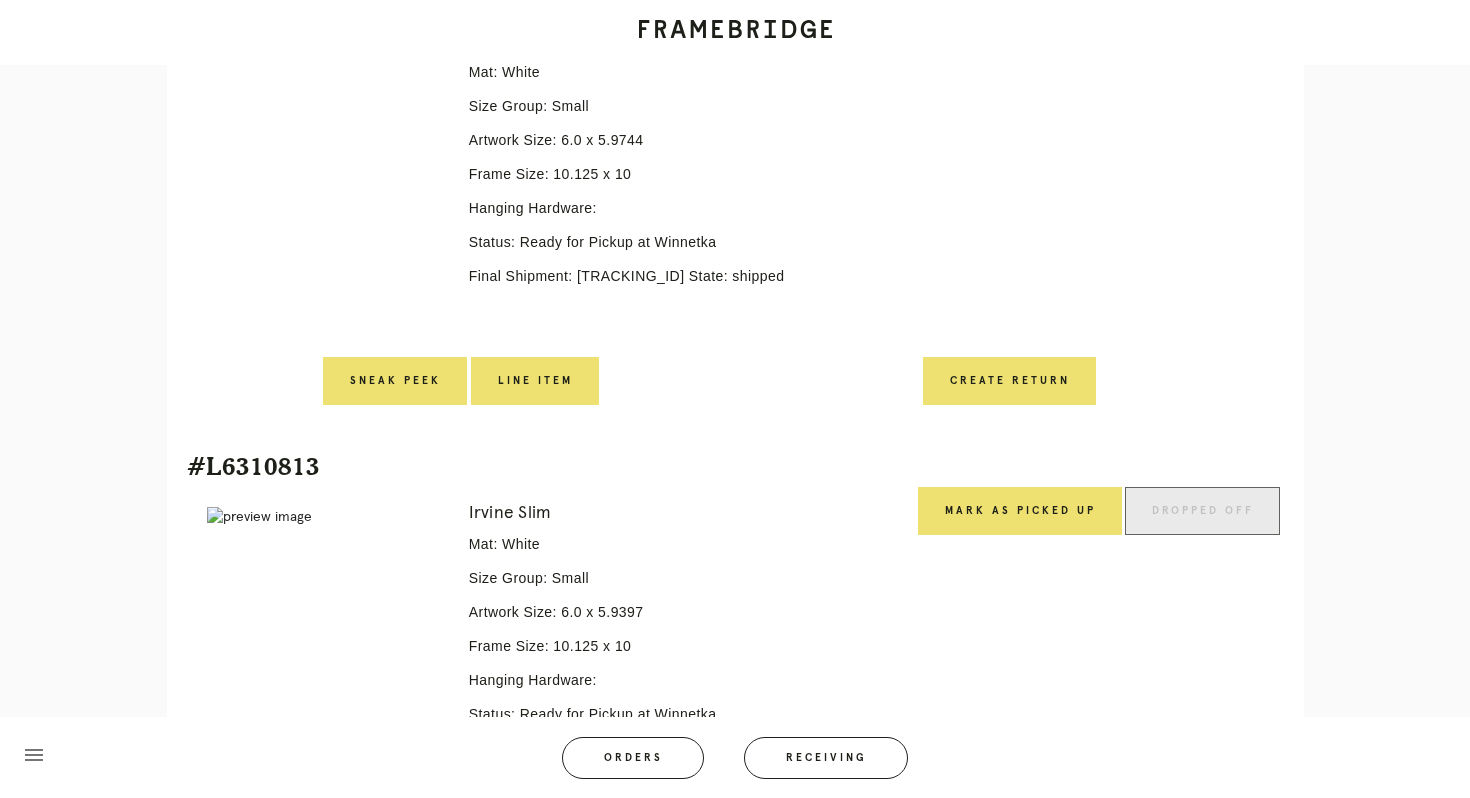 scroll, scrollTop: 588, scrollLeft: 0, axis: vertical 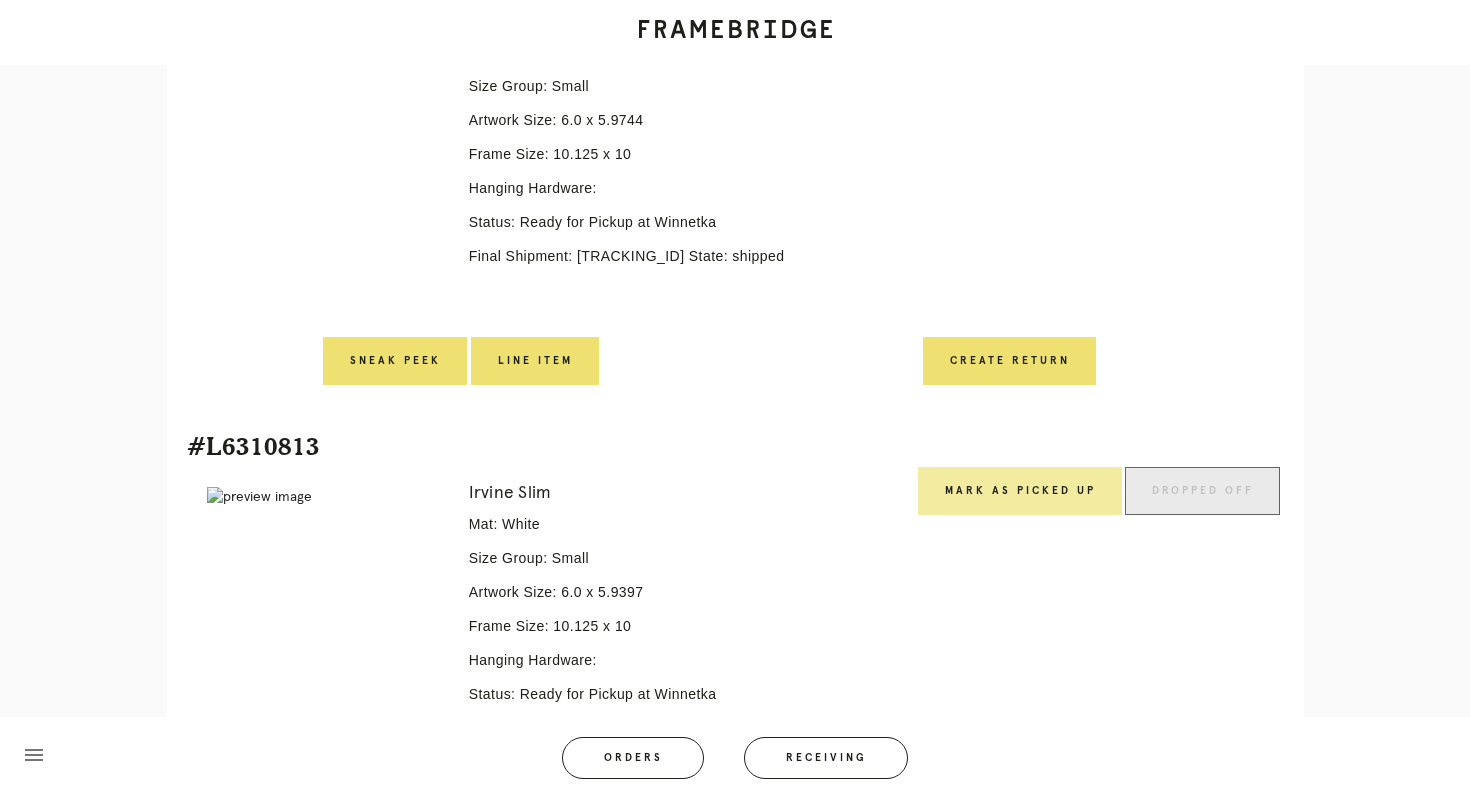click on "Mark as Picked Up" at bounding box center [1020, 491] 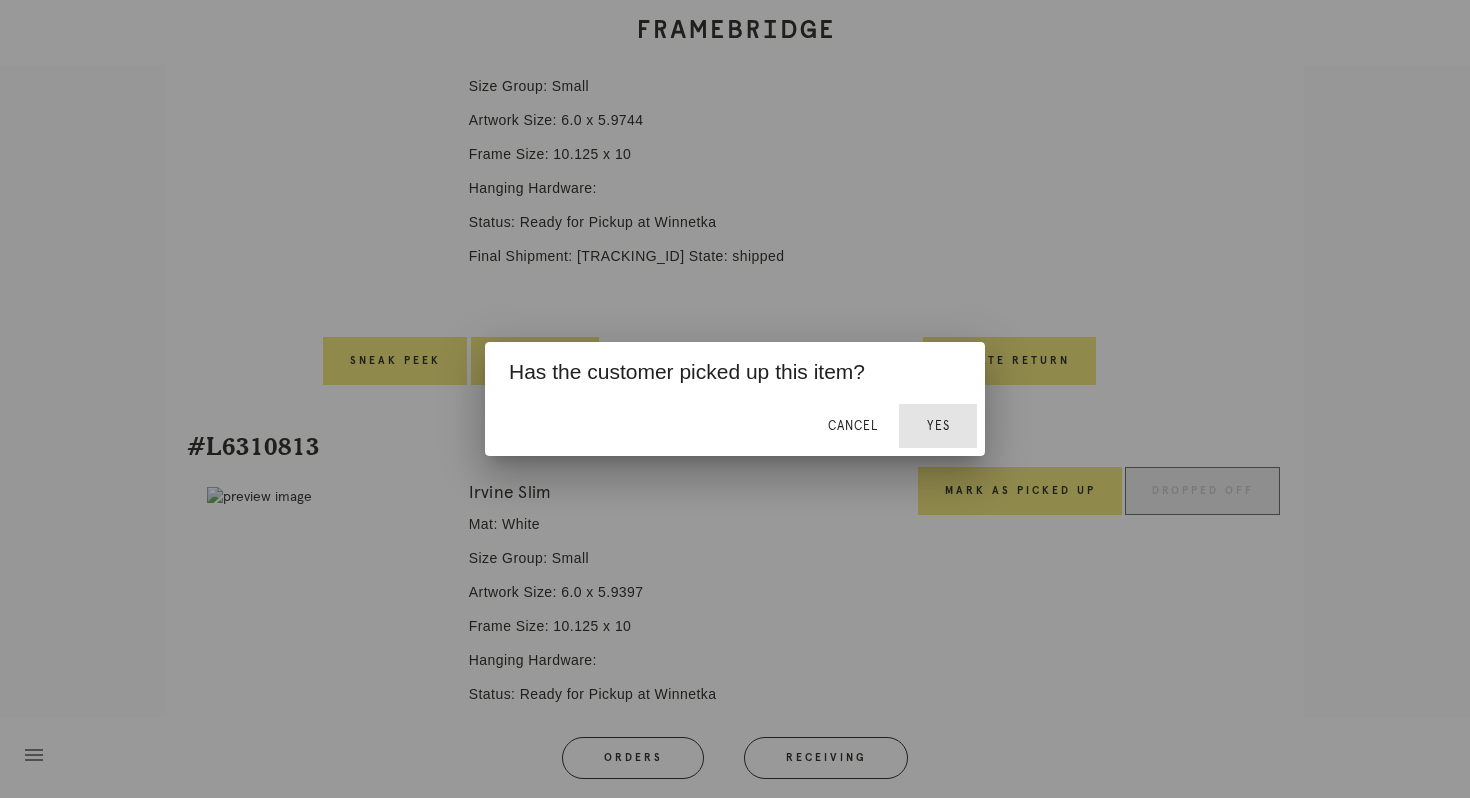 click on "Yes" at bounding box center (938, 426) 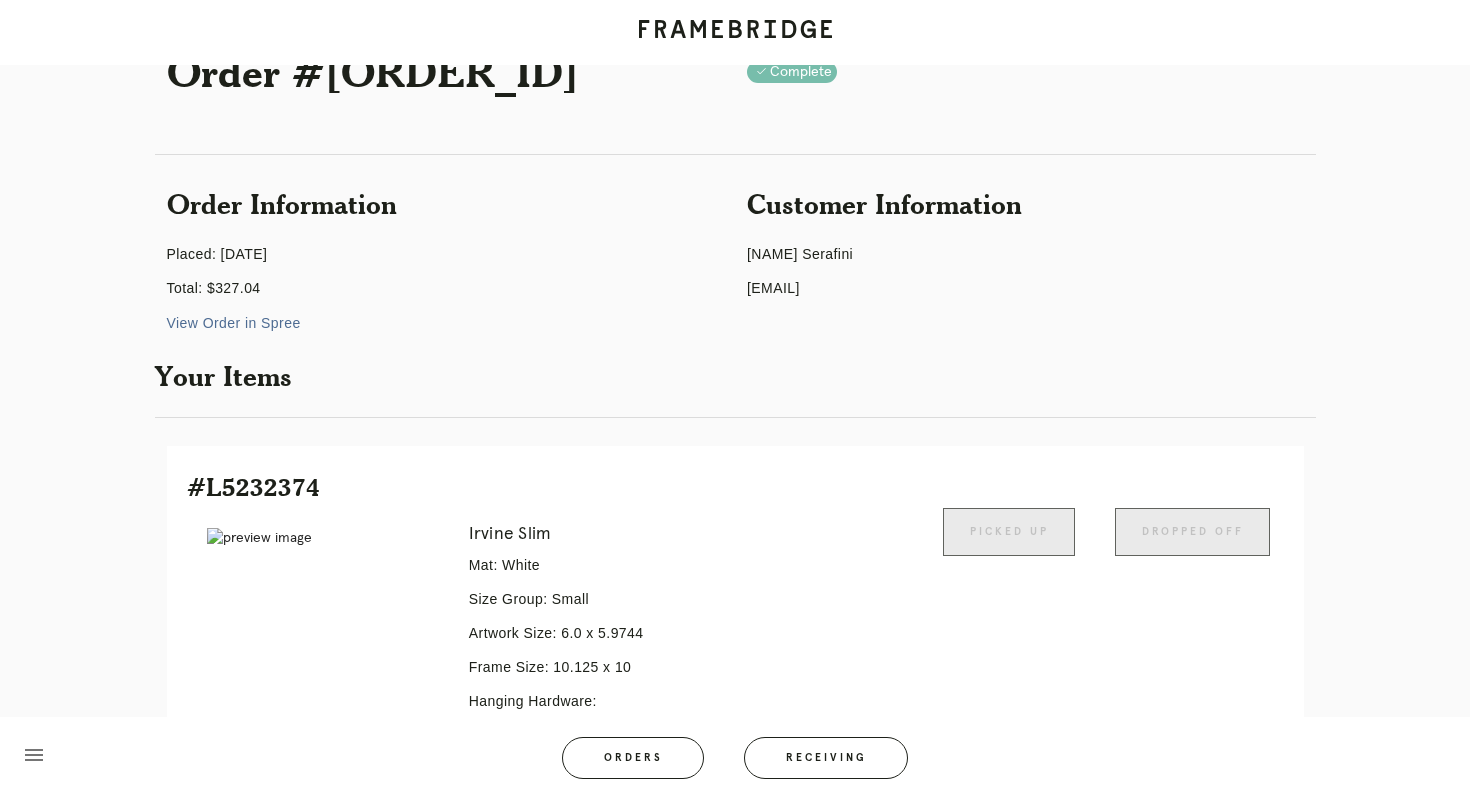 scroll, scrollTop: 0, scrollLeft: 0, axis: both 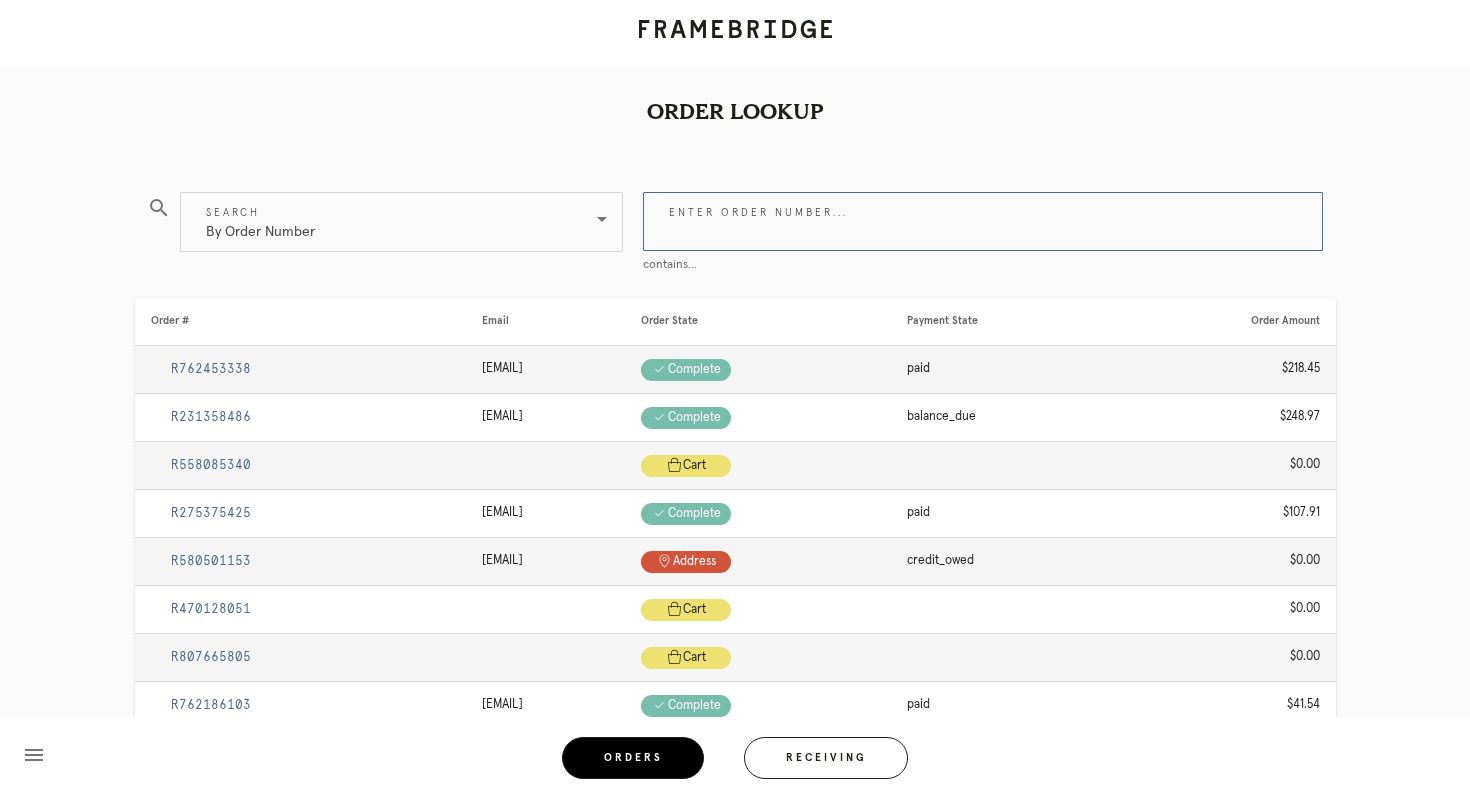 click on "Enter order number..." at bounding box center (983, 221) 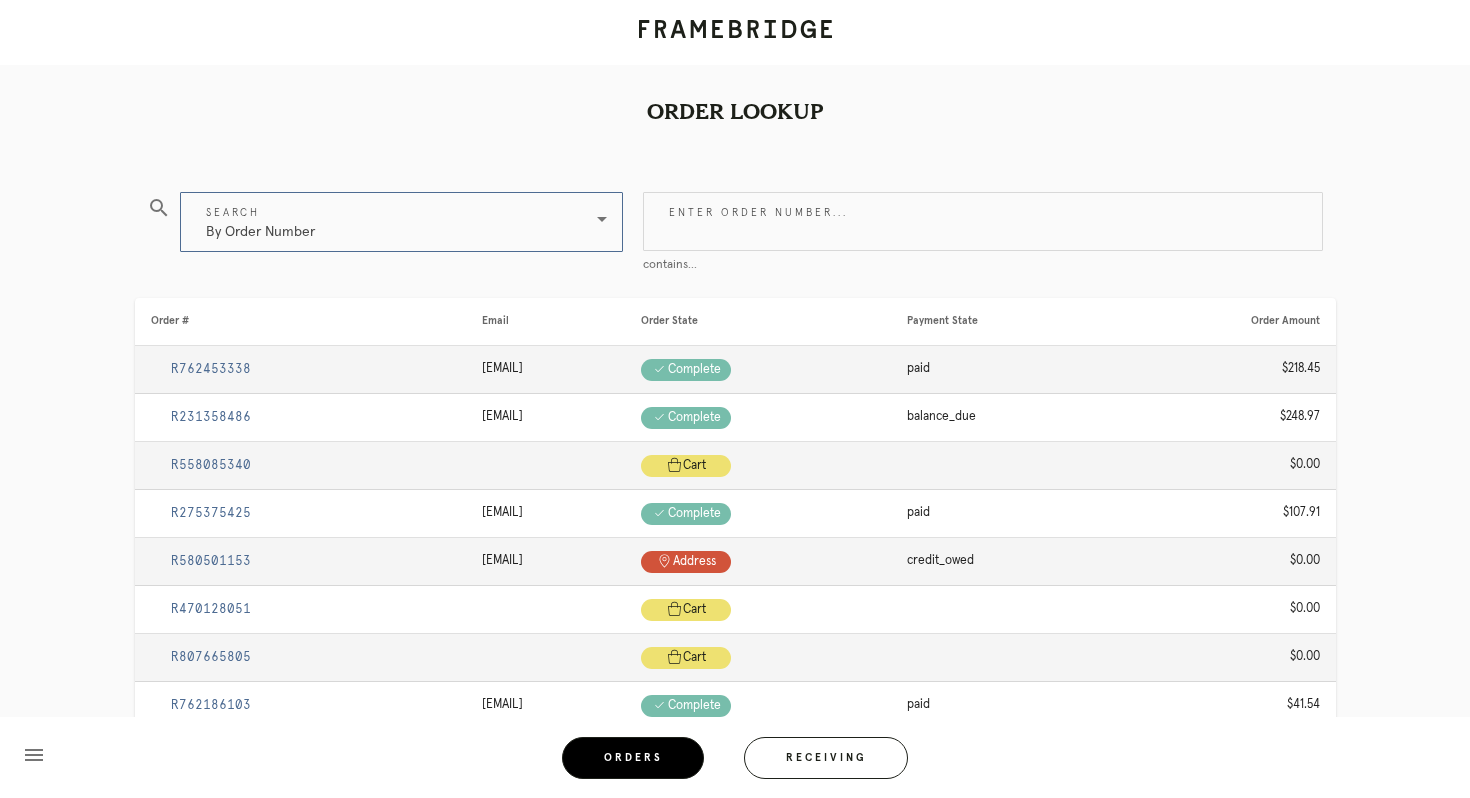 click at bounding box center (602, 219) 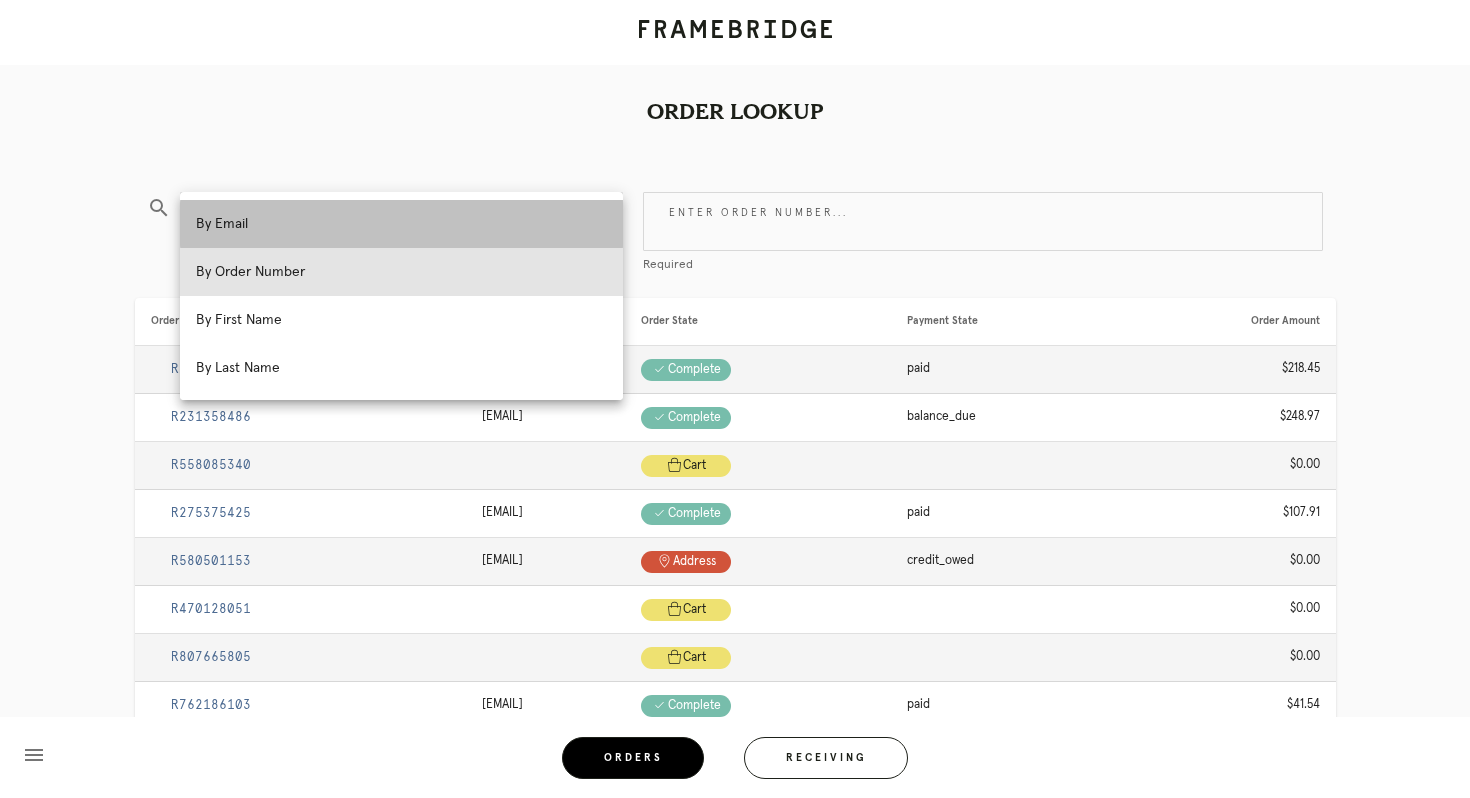 click on "By Email" at bounding box center [401, 224] 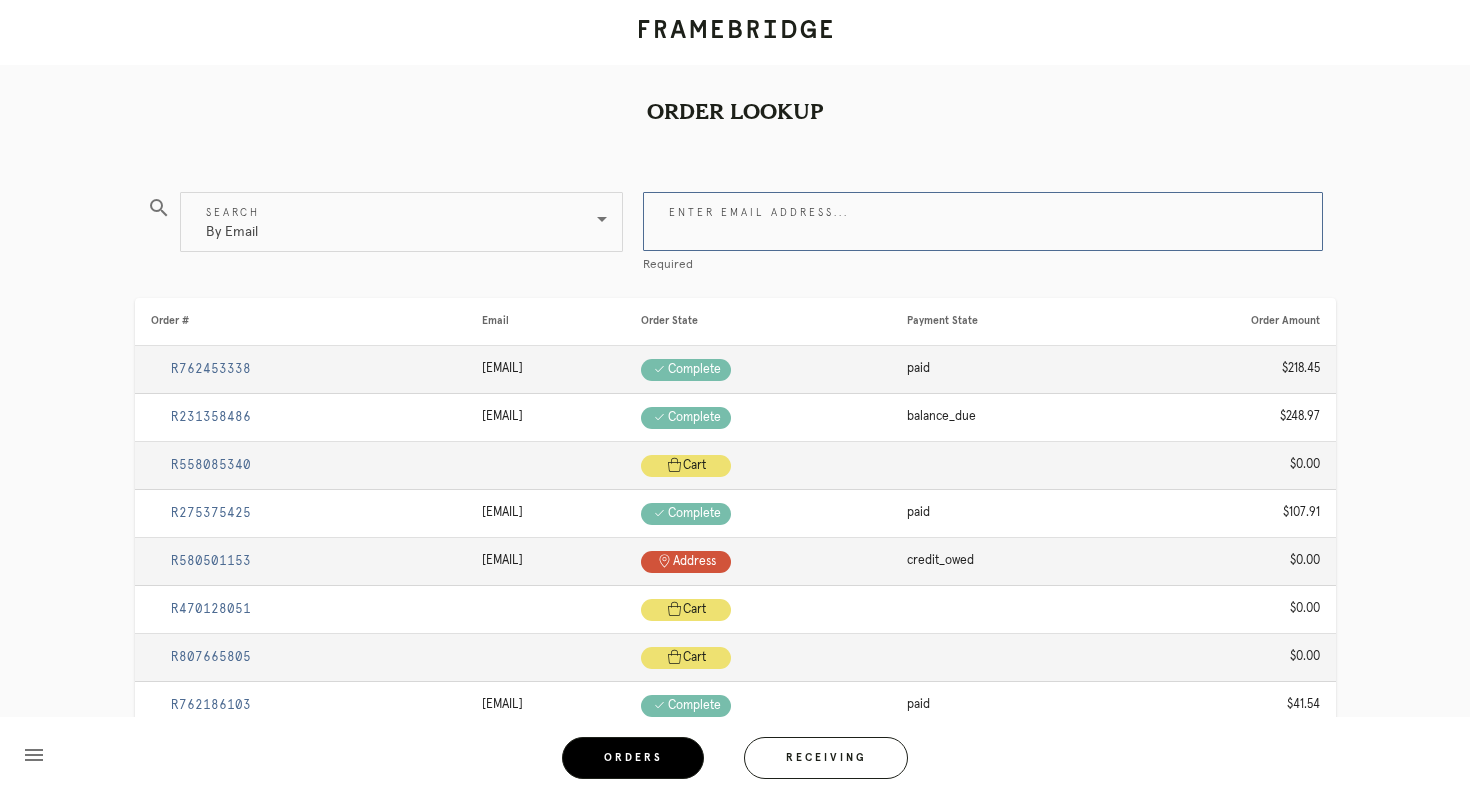 click on "Enter email address..." at bounding box center (983, 221) 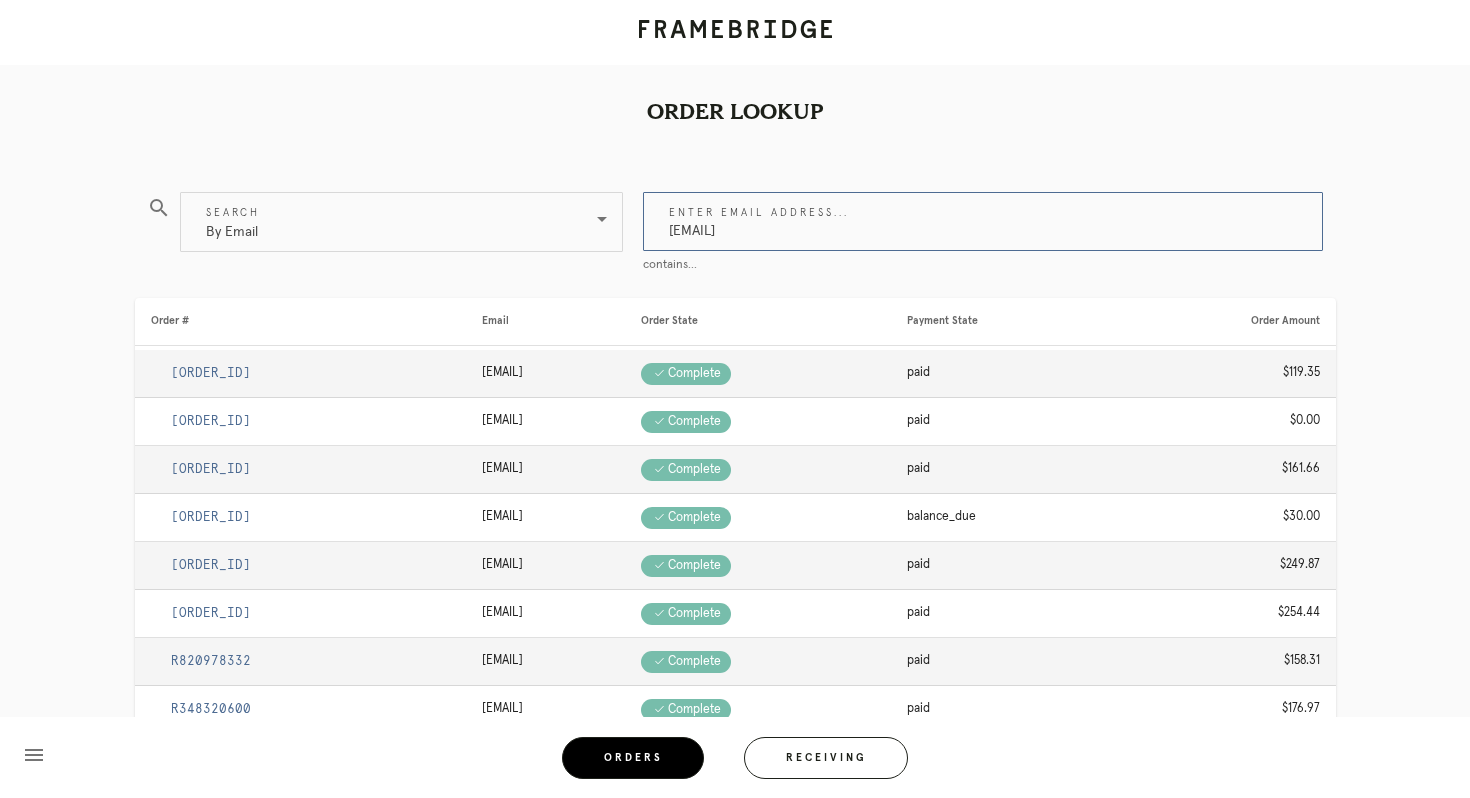 type on "[EMAIL]" 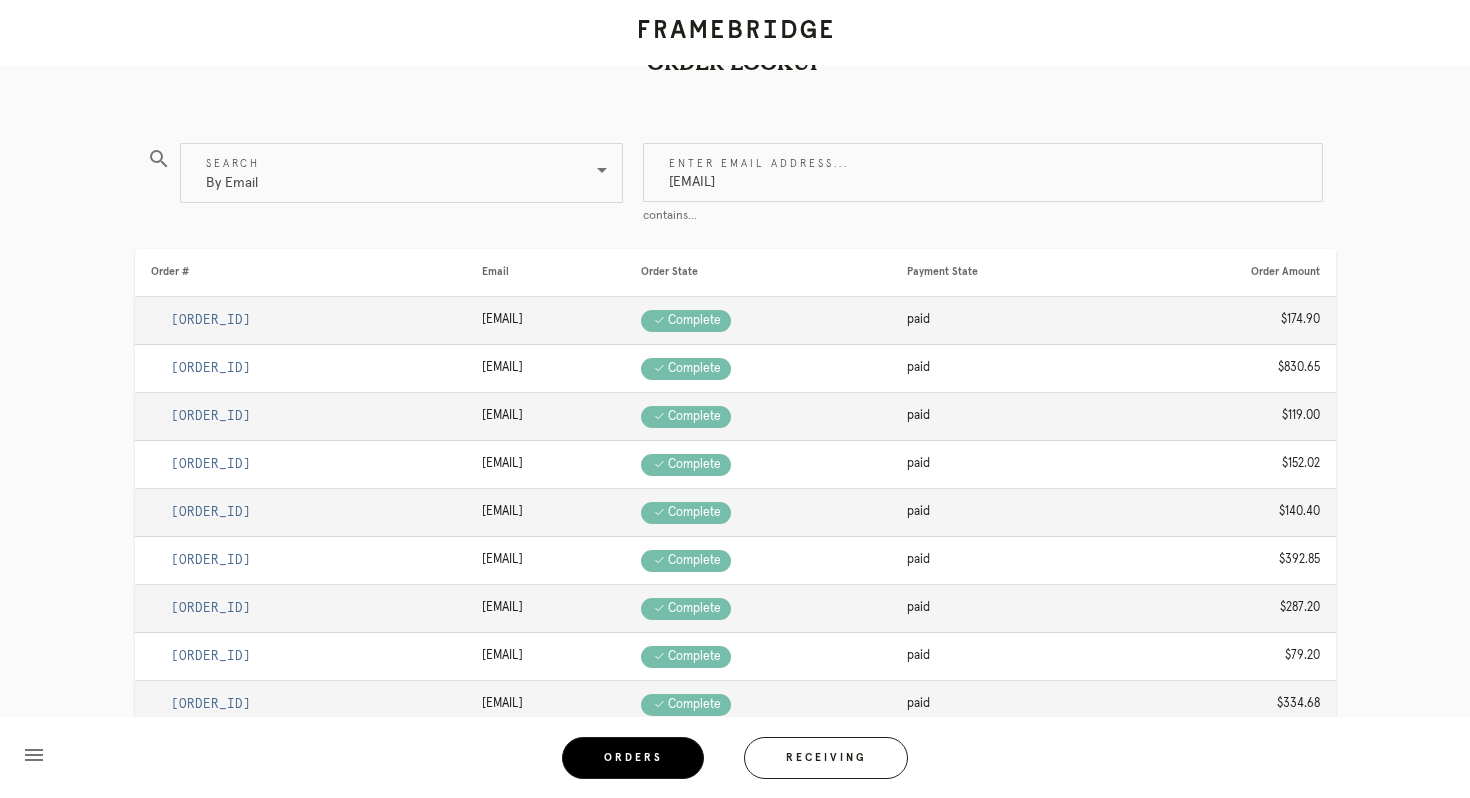 scroll, scrollTop: 51, scrollLeft: 0, axis: vertical 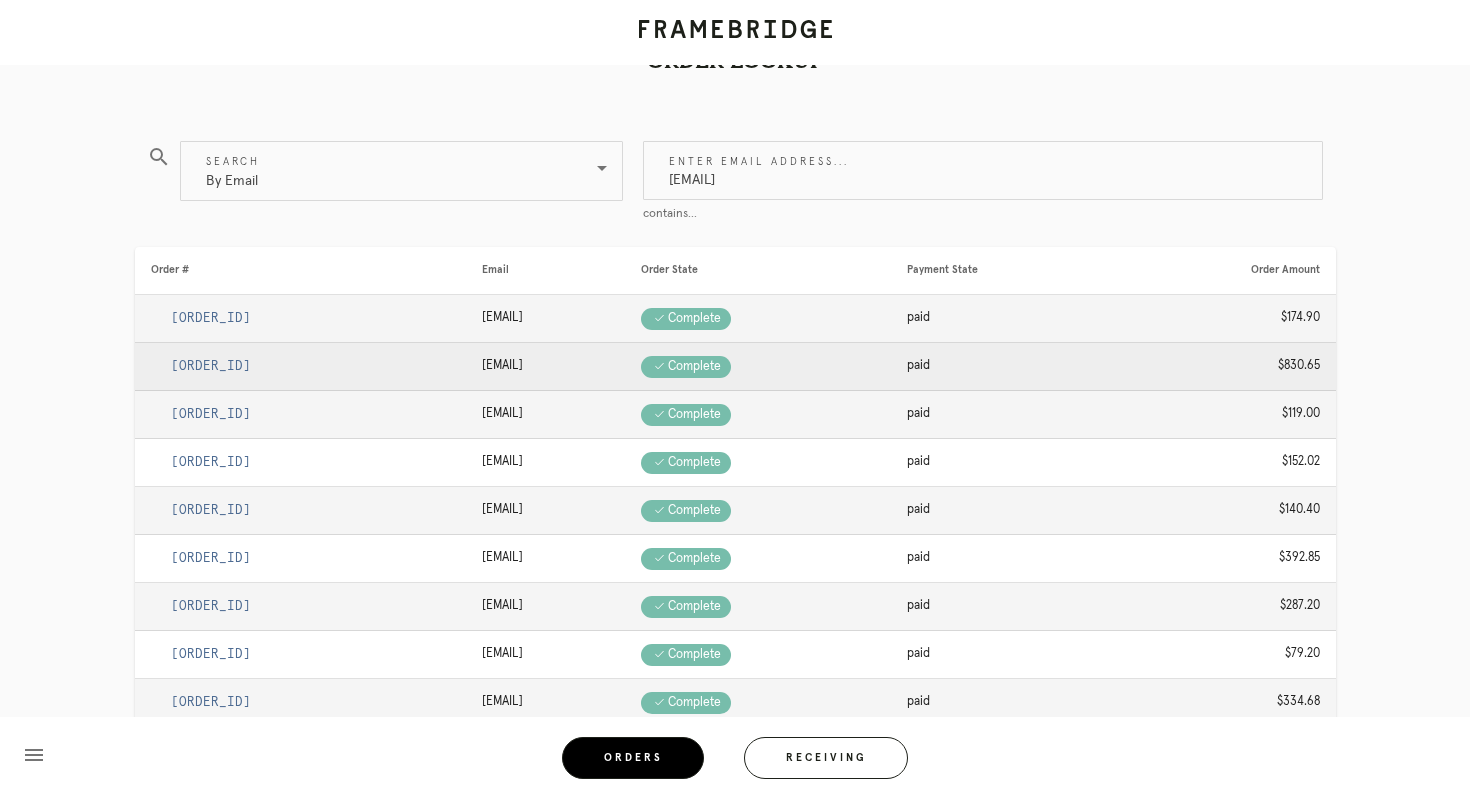 click on "[ORDER_ID]" at bounding box center [211, 366] 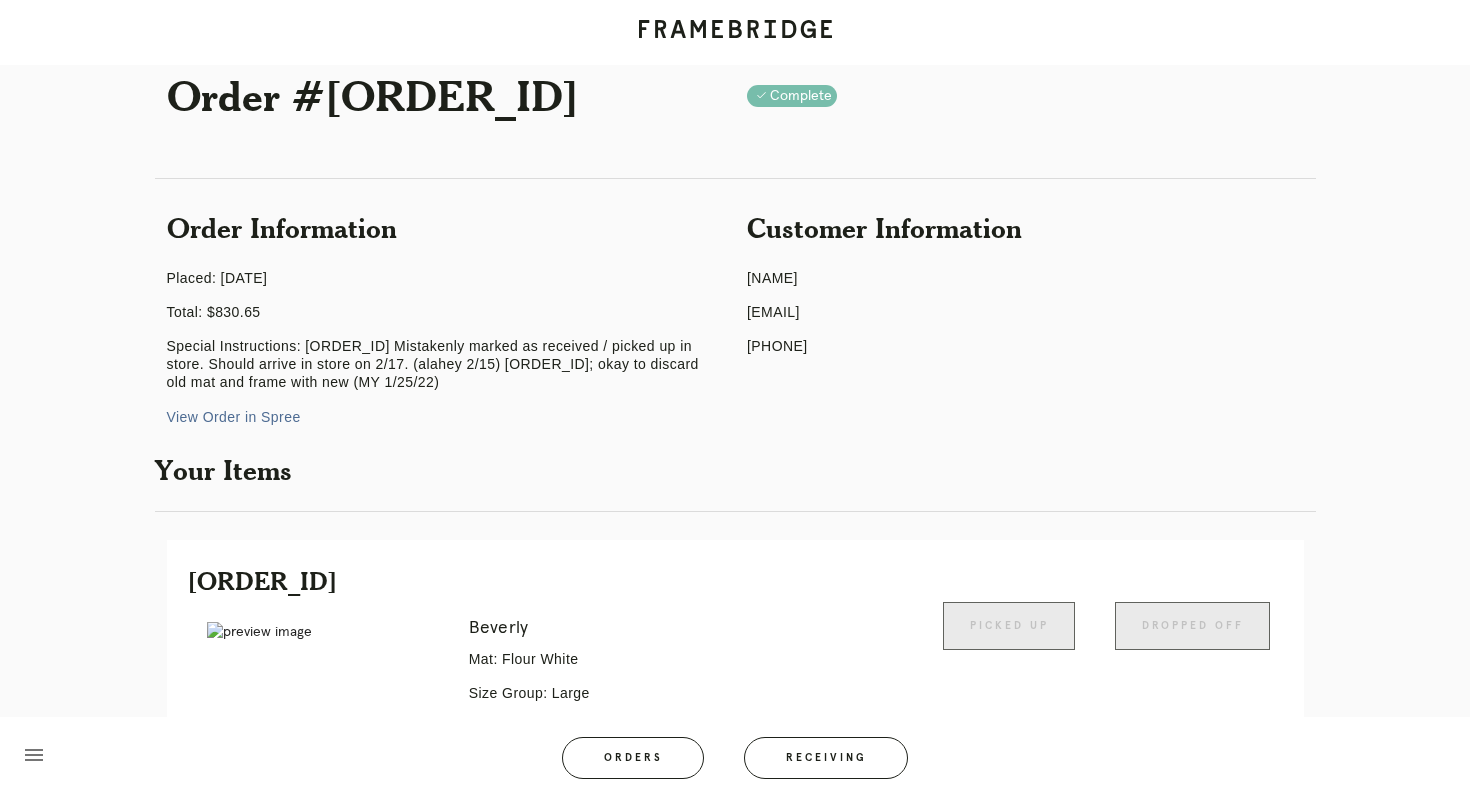 scroll, scrollTop: 57, scrollLeft: 0, axis: vertical 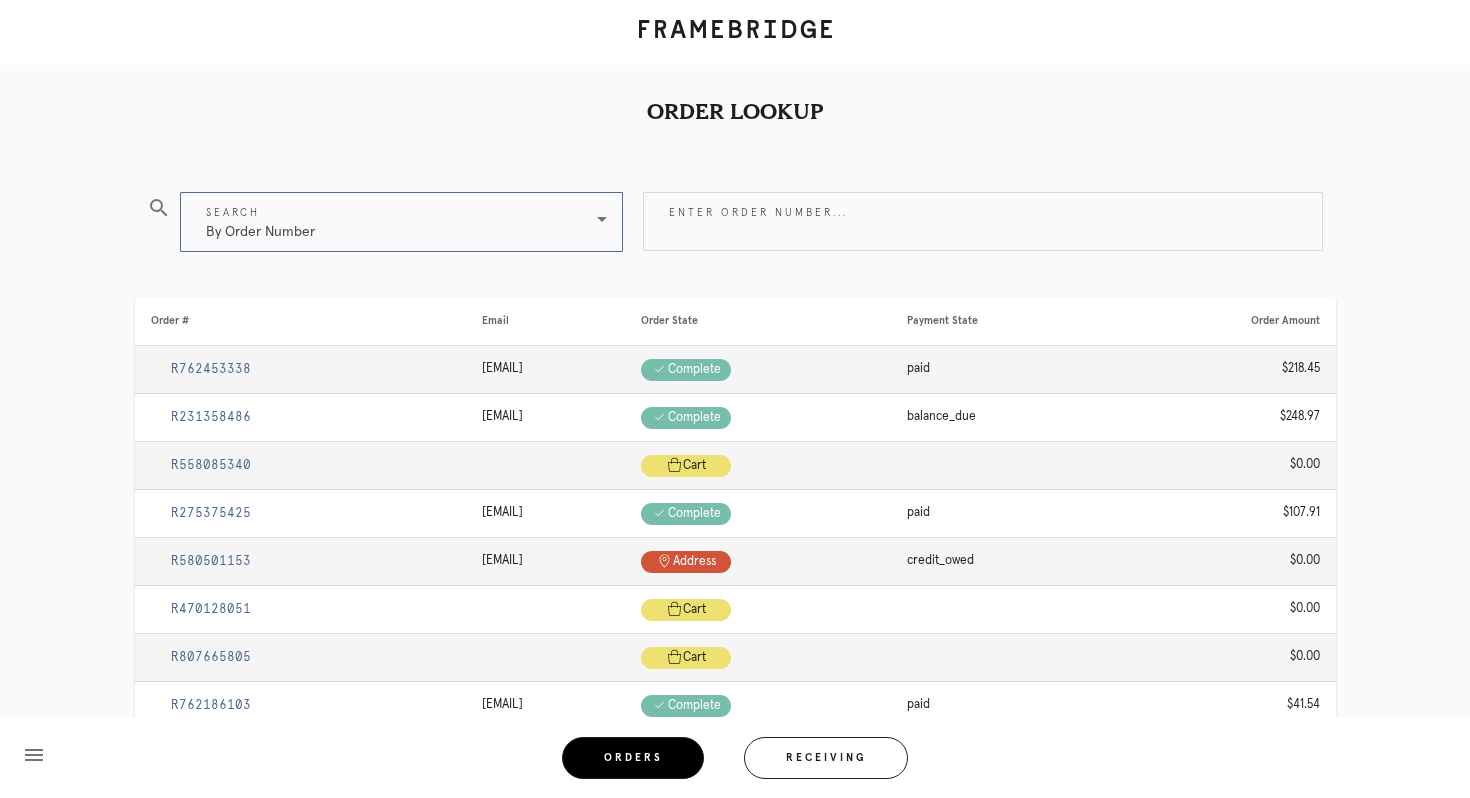 click at bounding box center (602, 219) 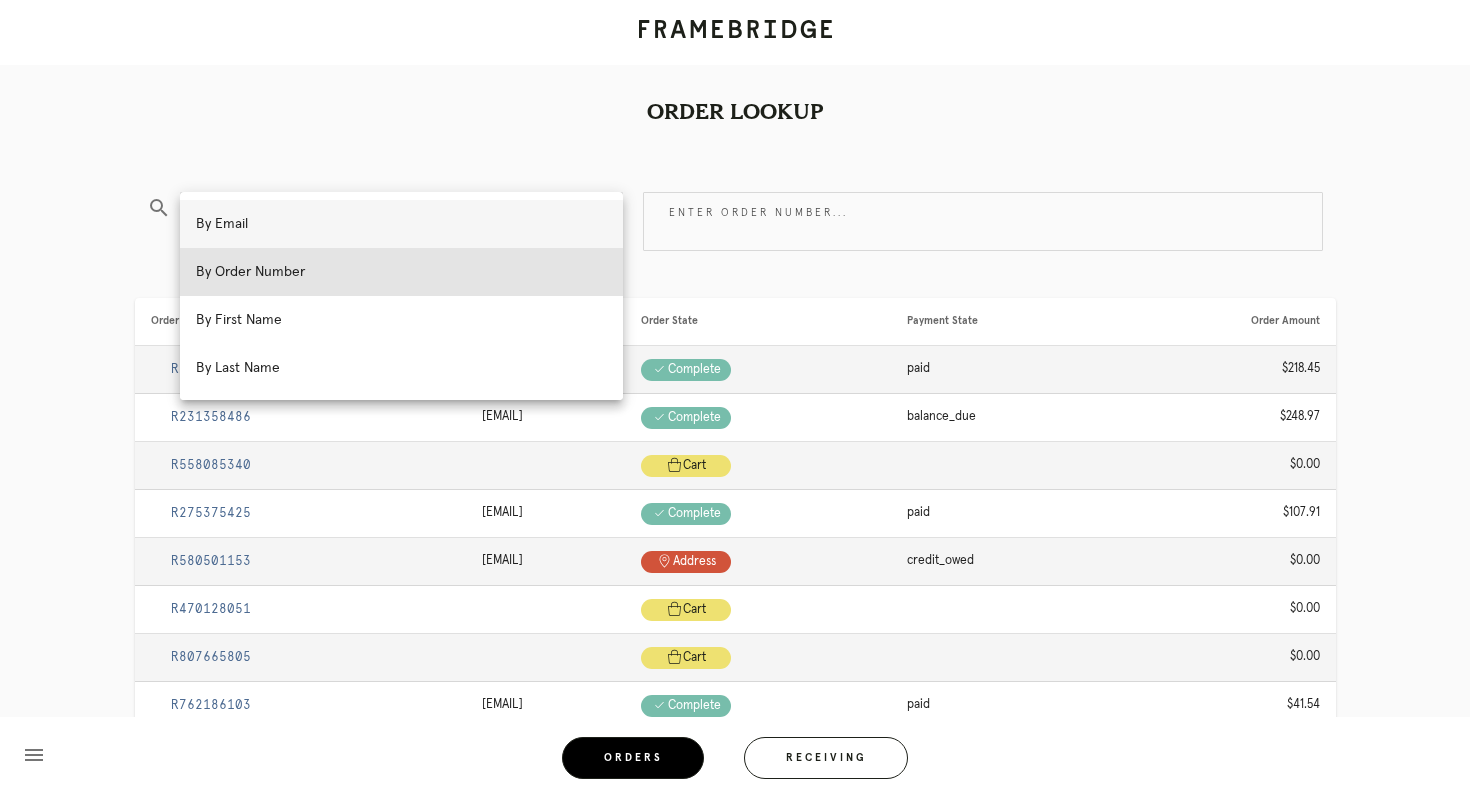 click on "By Email" at bounding box center [401, 224] 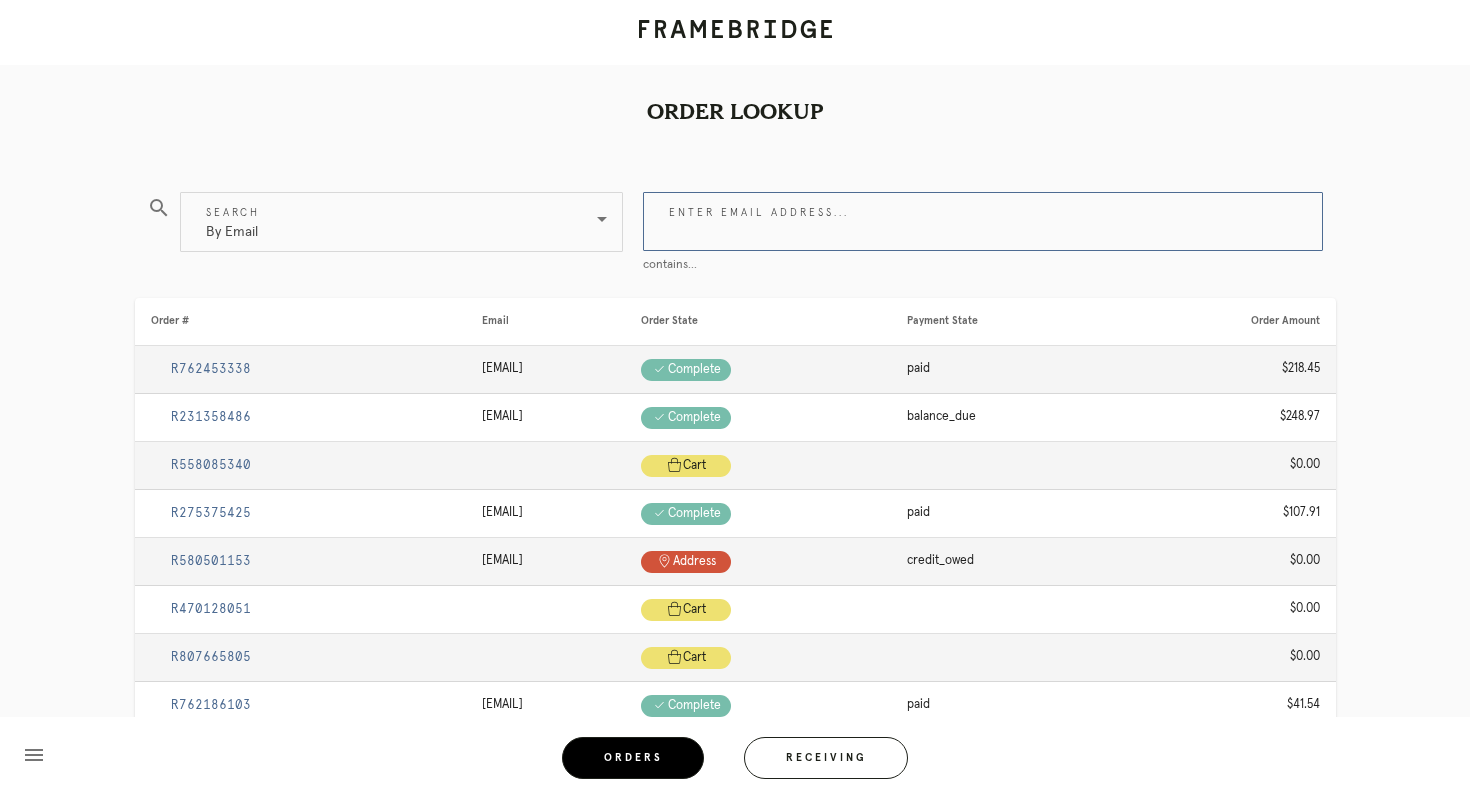 click on "Enter email address..." at bounding box center [983, 221] 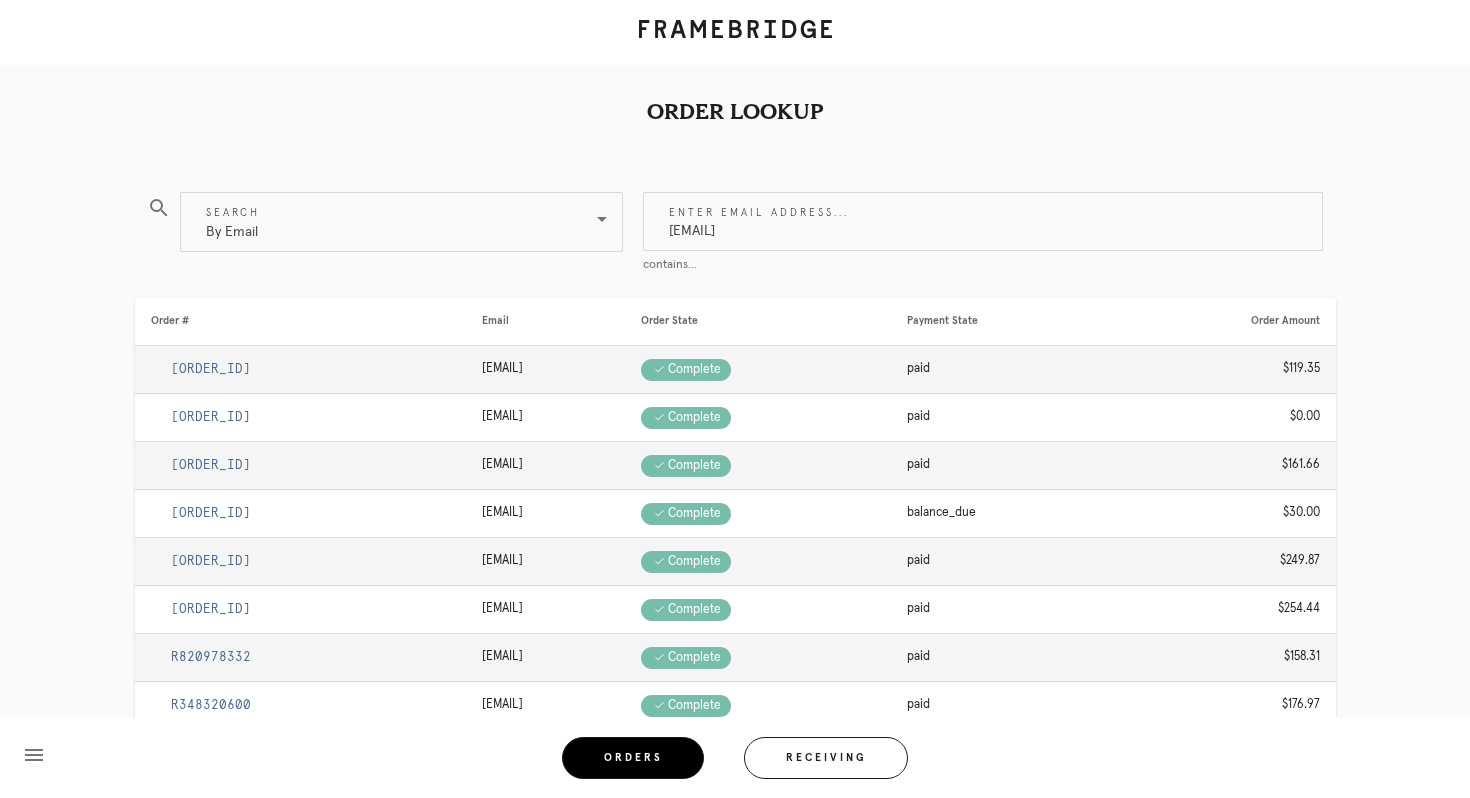 type on "[EMAIL]" 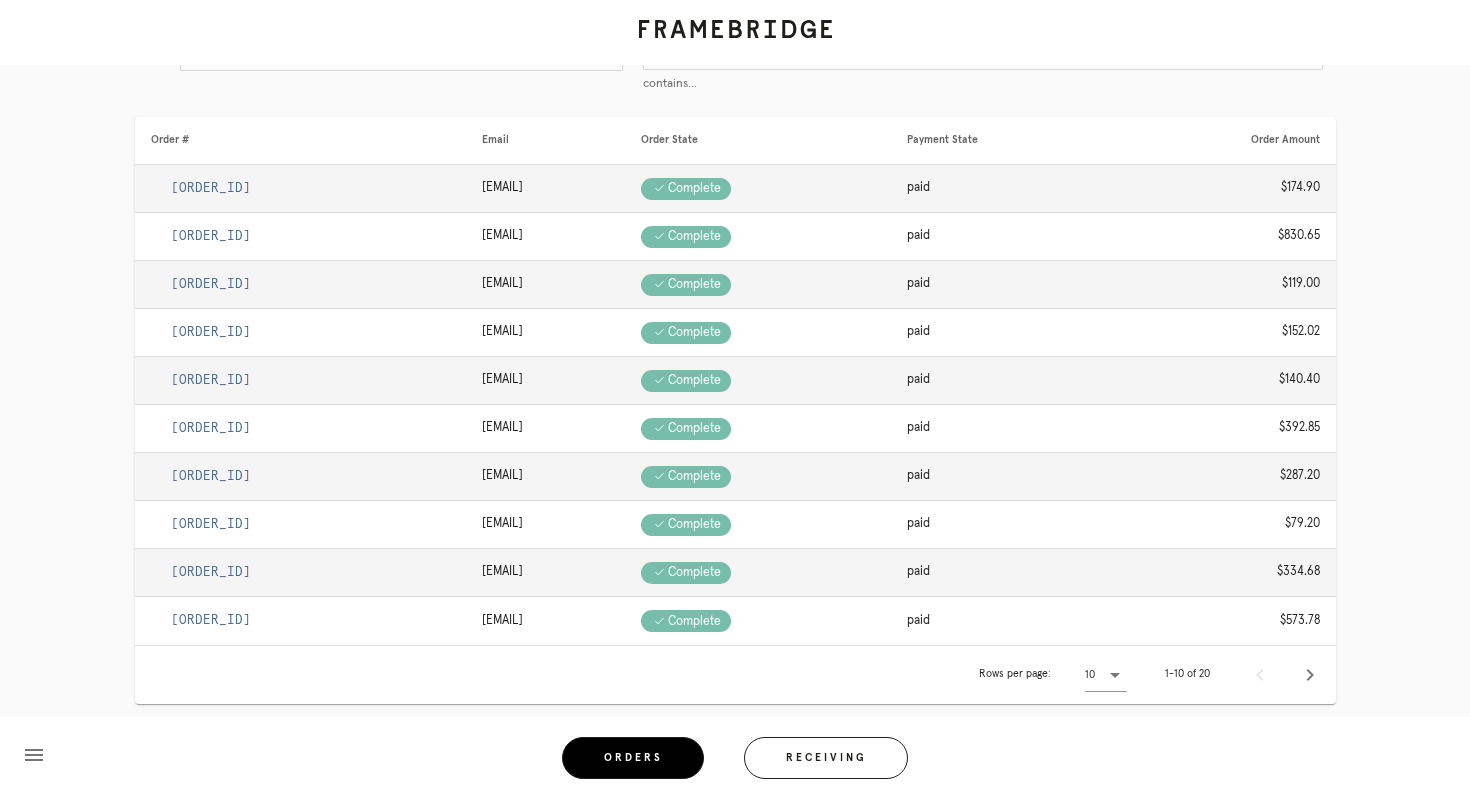 scroll, scrollTop: 187, scrollLeft: 0, axis: vertical 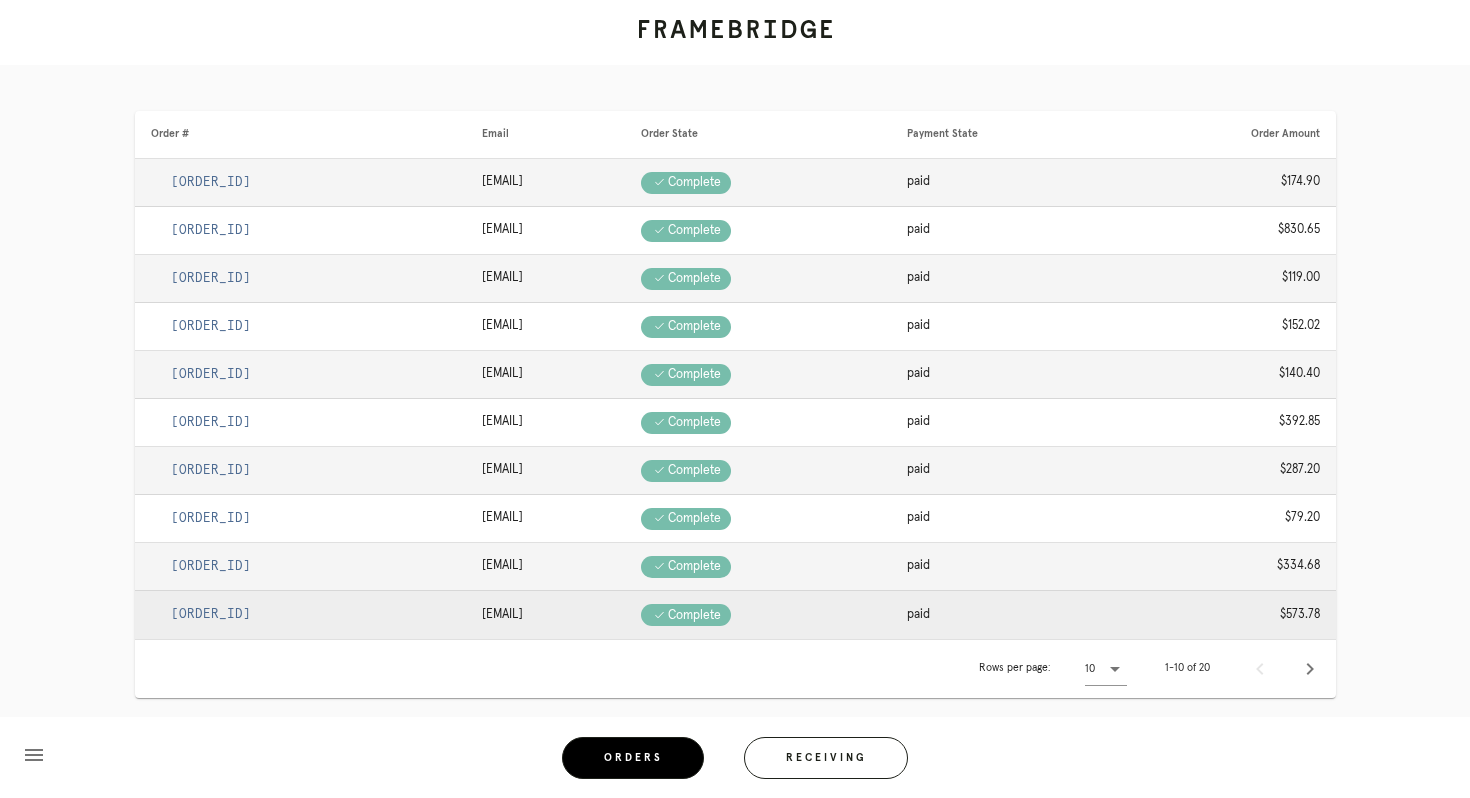 click on "[ORDER_ID]" at bounding box center (211, 614) 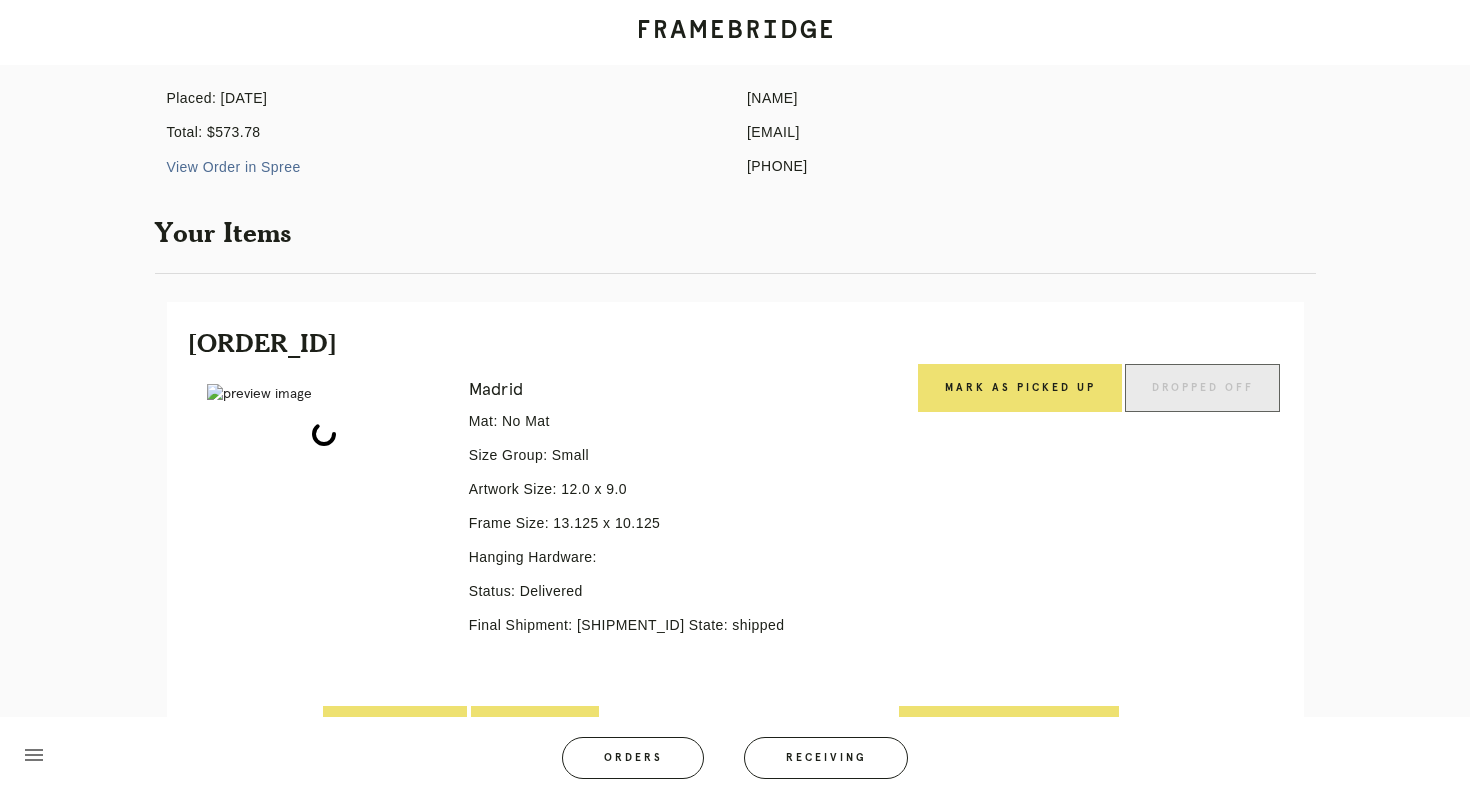 scroll, scrollTop: 230, scrollLeft: 0, axis: vertical 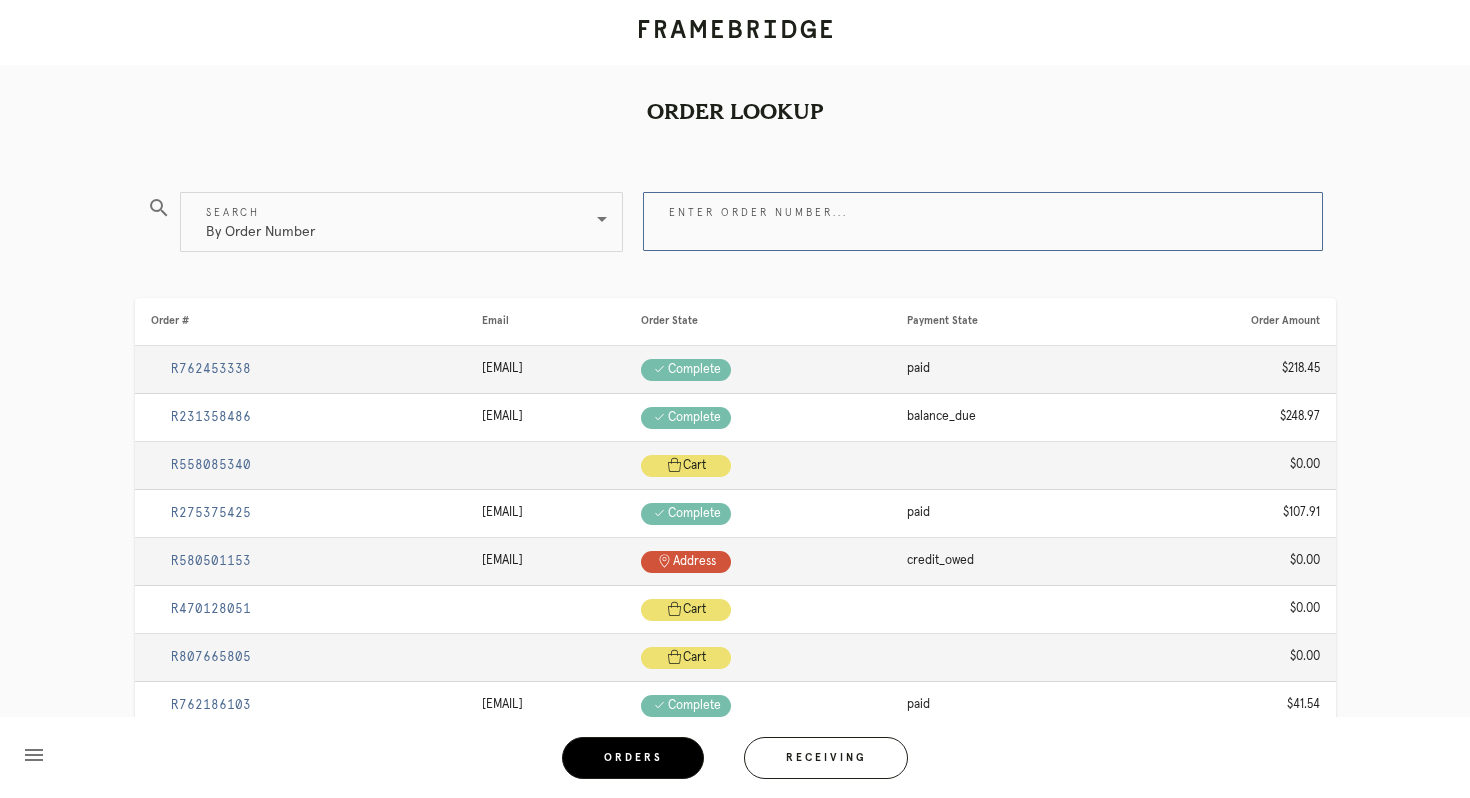 click on "Enter order number..." at bounding box center [983, 221] 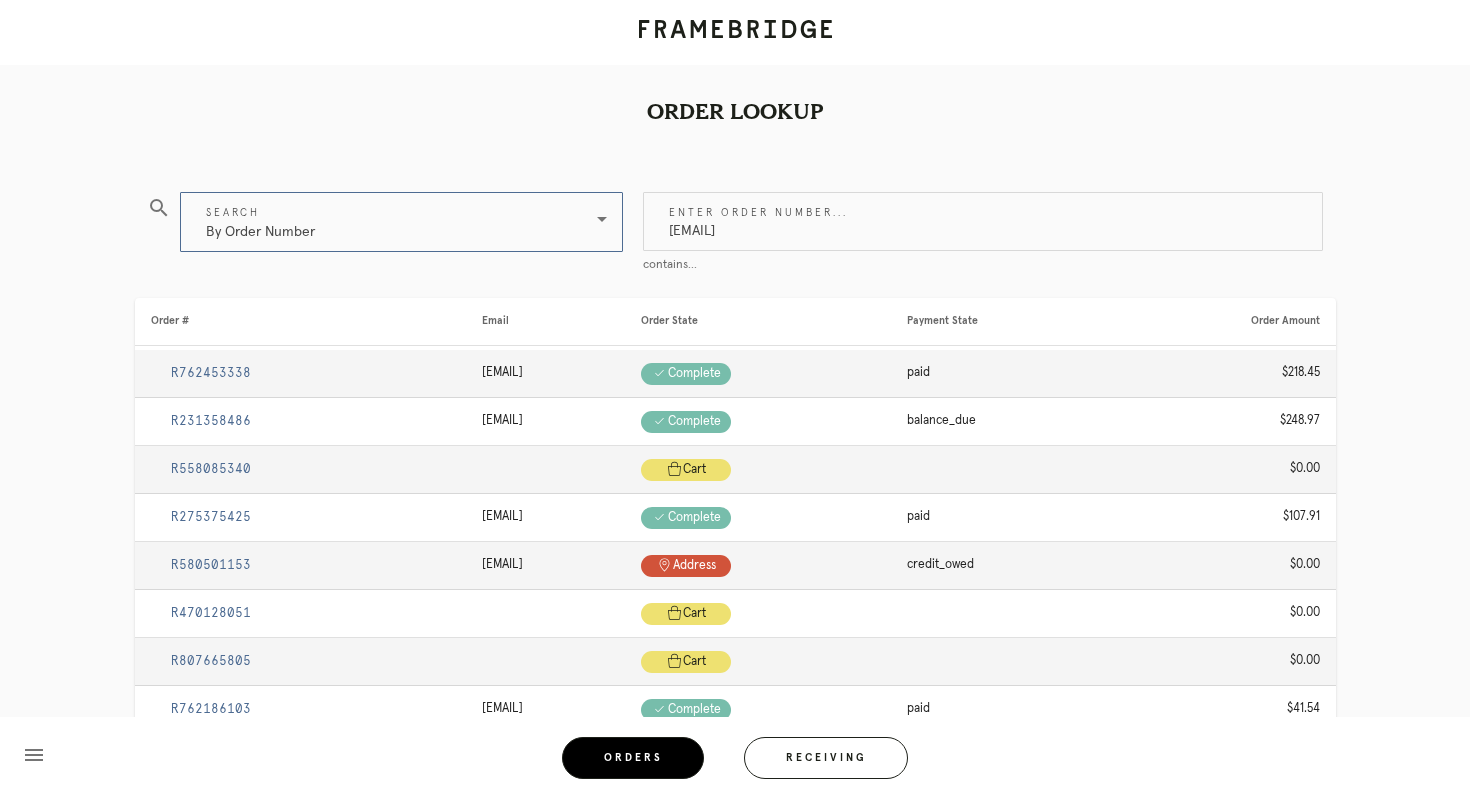 type on "[EMAIL]" 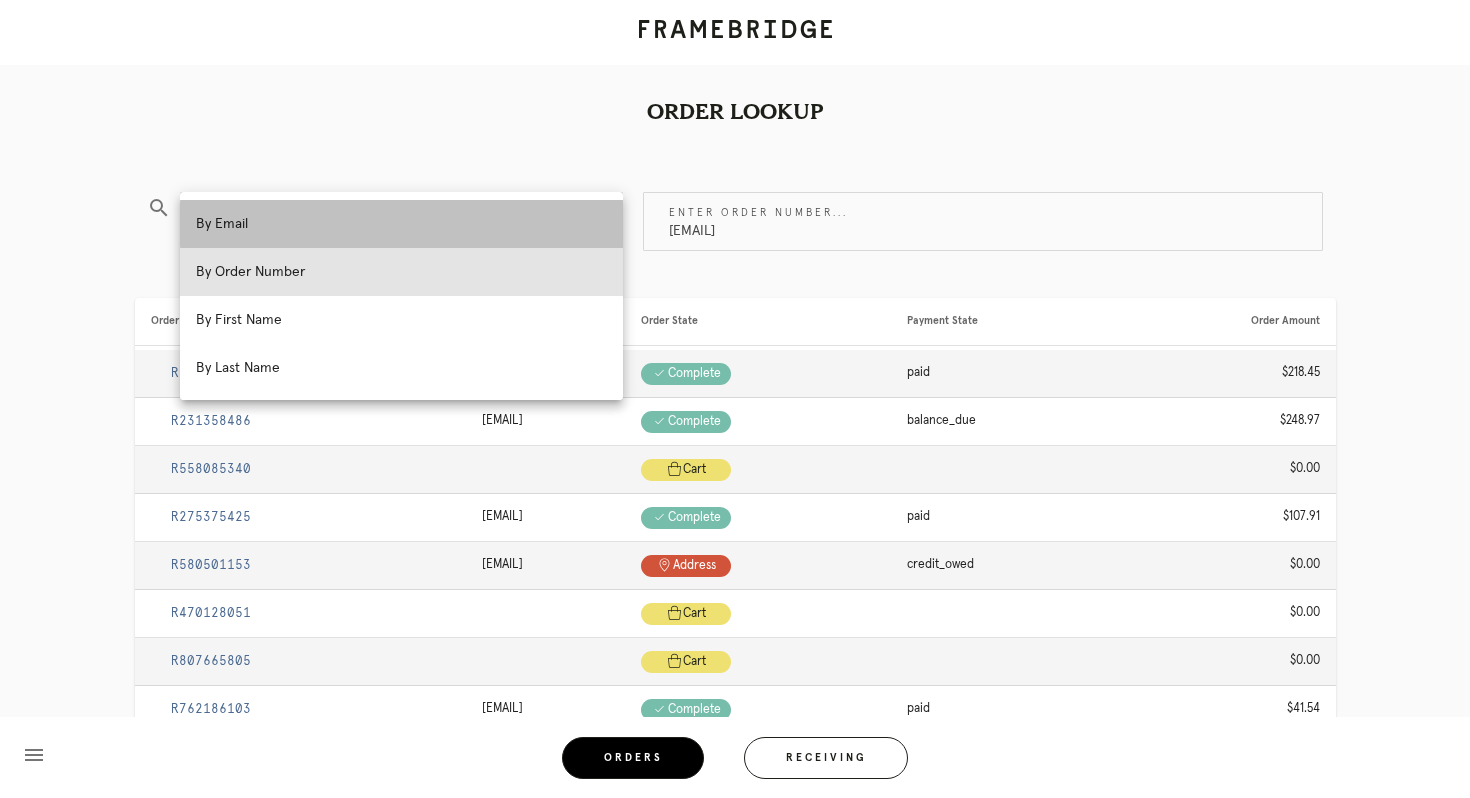 click on "By Email" at bounding box center [401, 224] 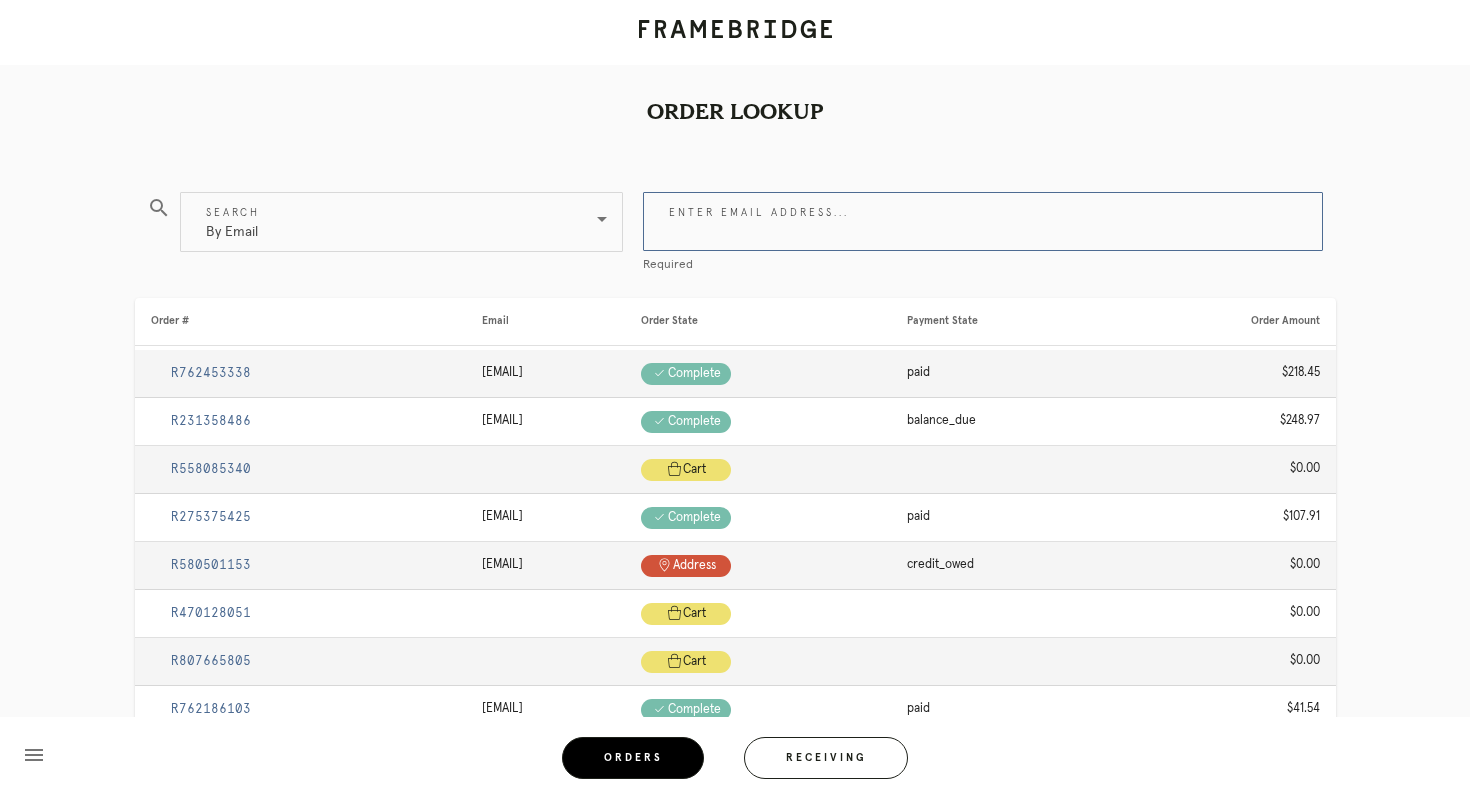 click on "Enter email address..." at bounding box center [983, 221] 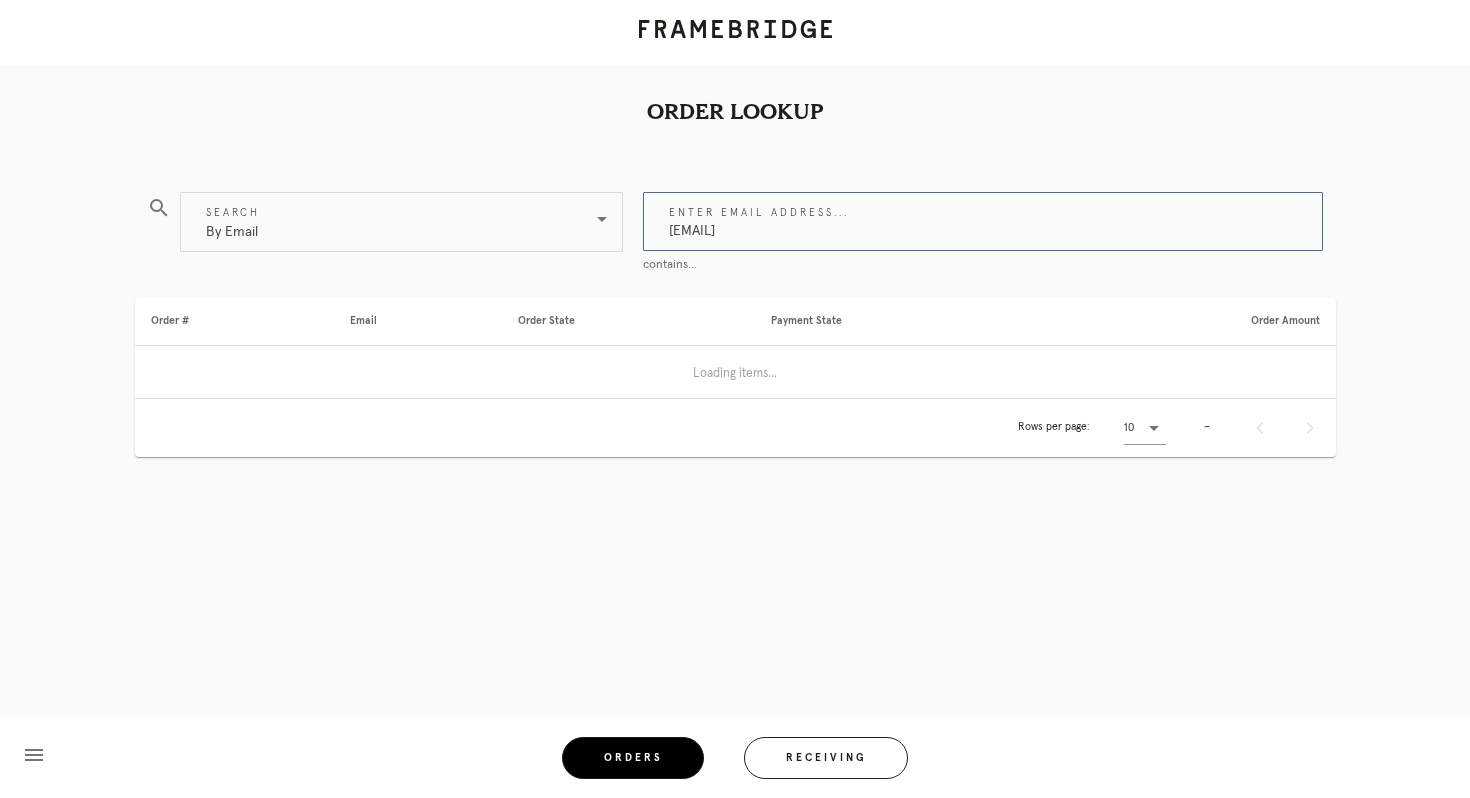 type on "[EMAIL]" 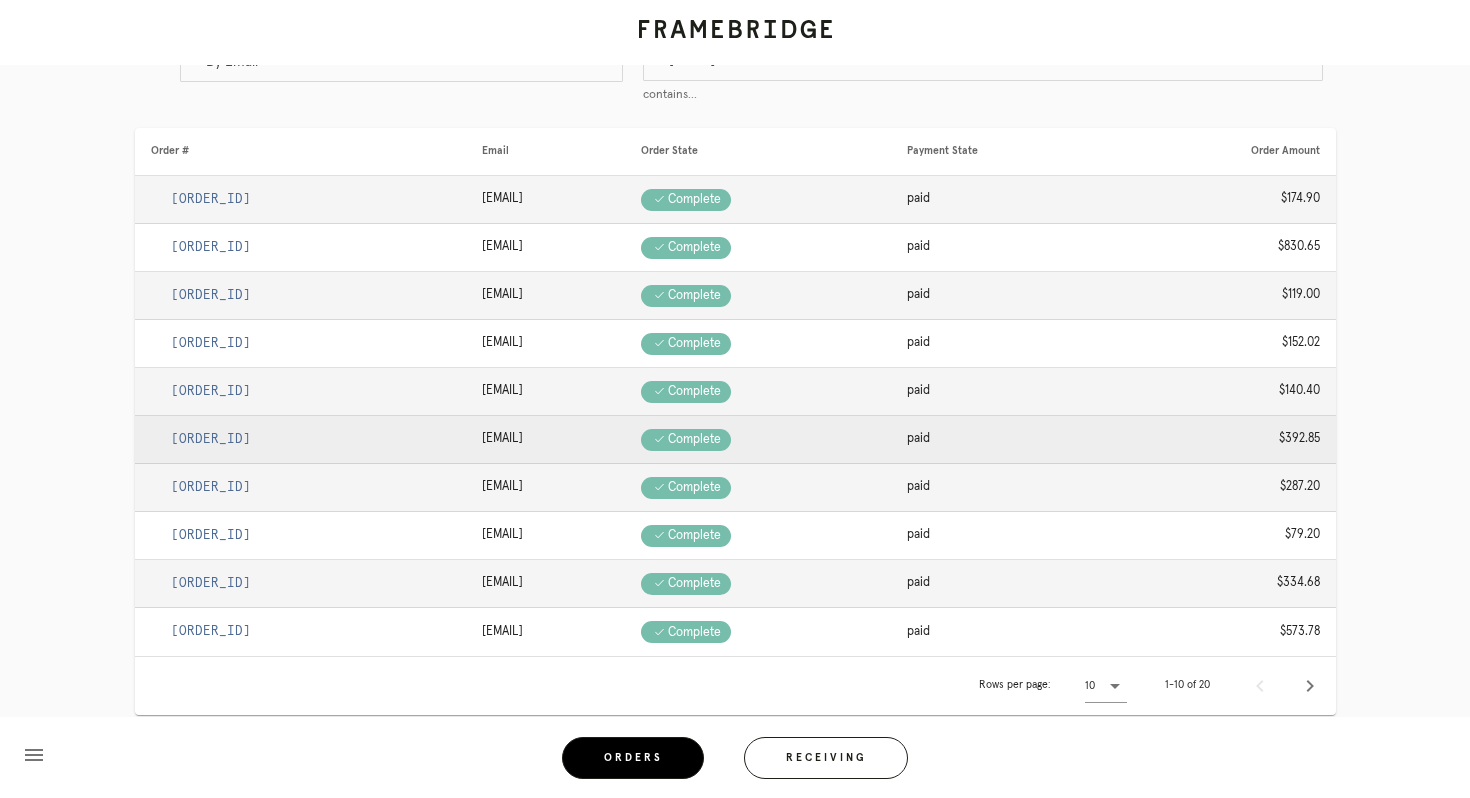 scroll, scrollTop: 185, scrollLeft: 0, axis: vertical 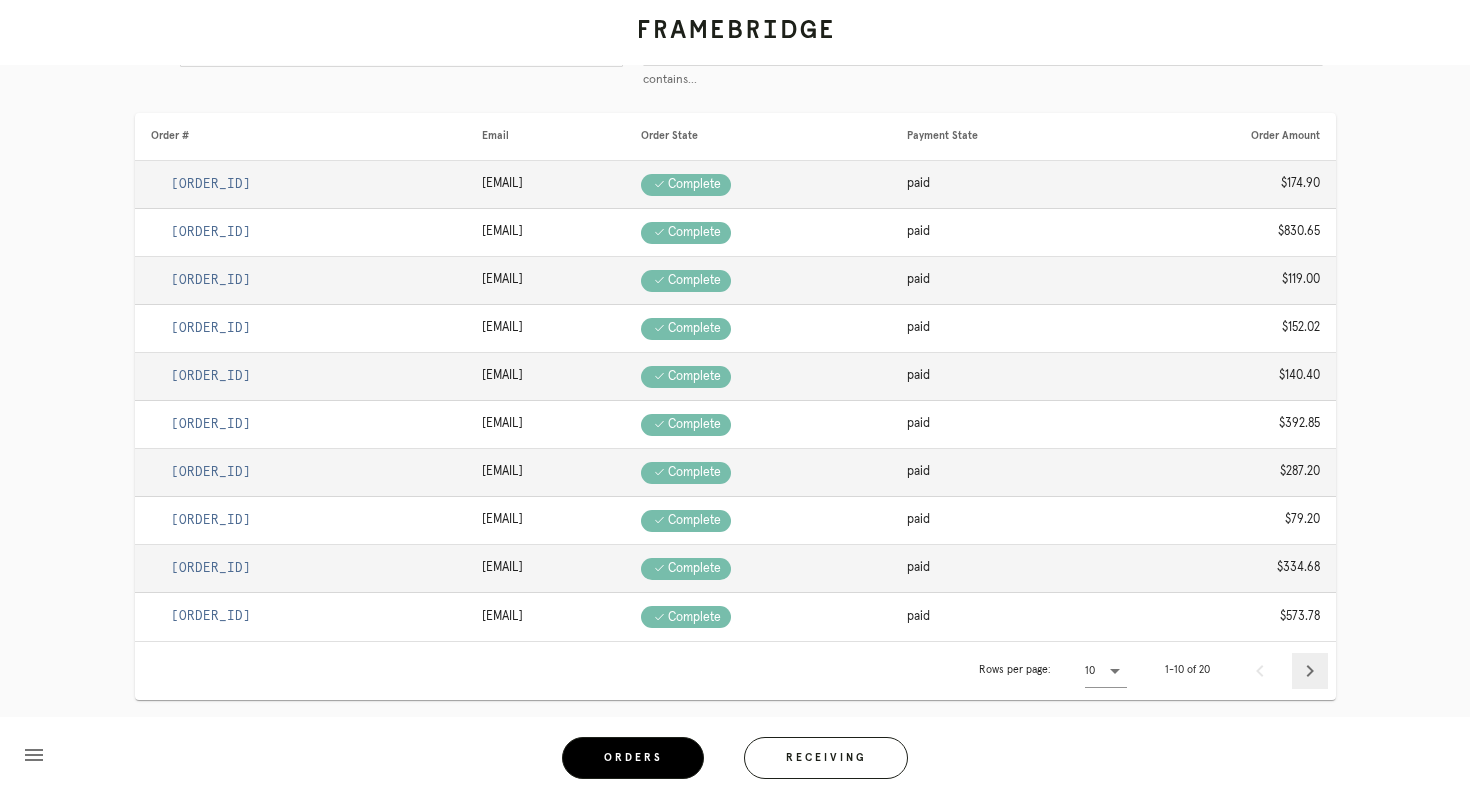 click at bounding box center (1310, 671) 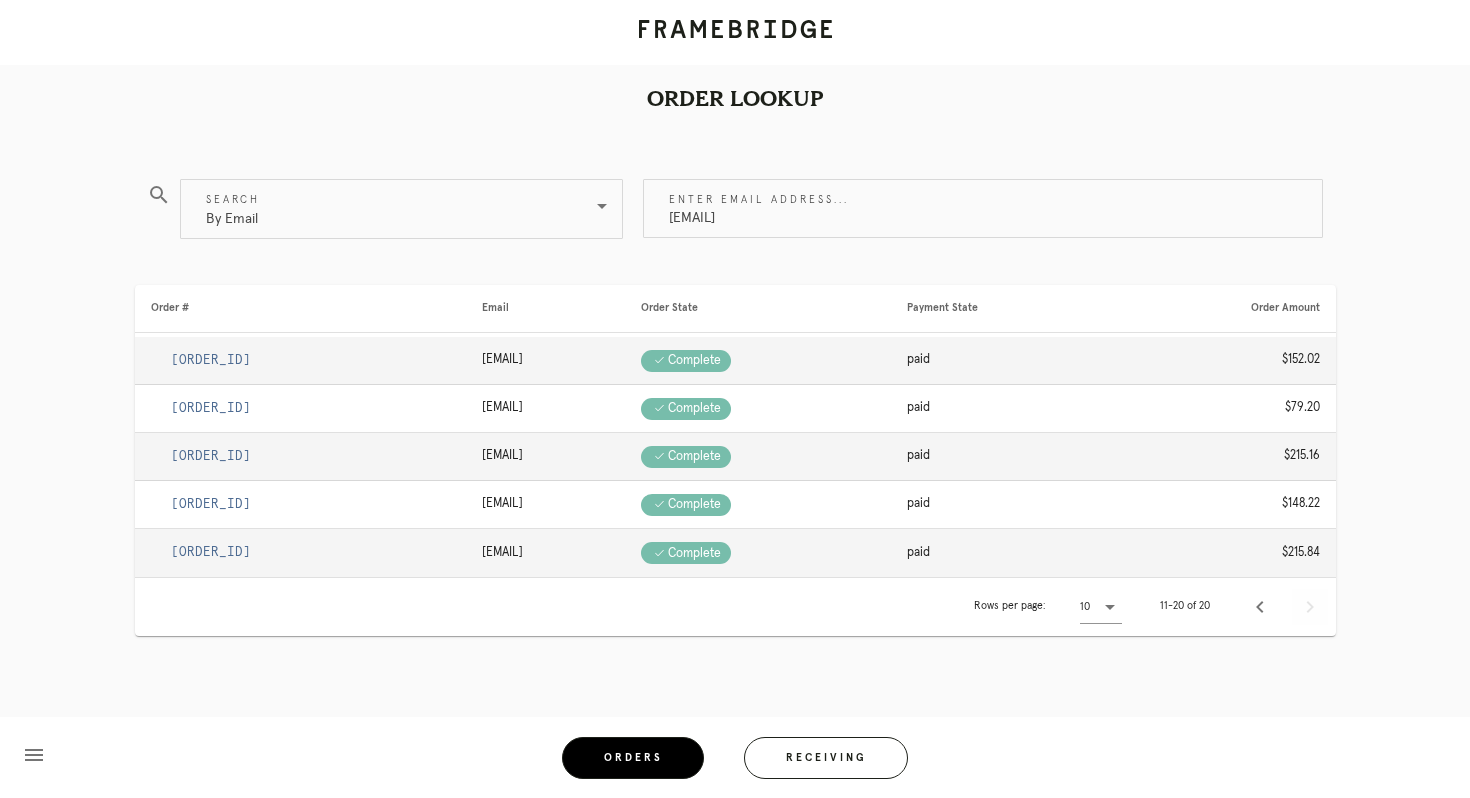 scroll, scrollTop: 9, scrollLeft: 0, axis: vertical 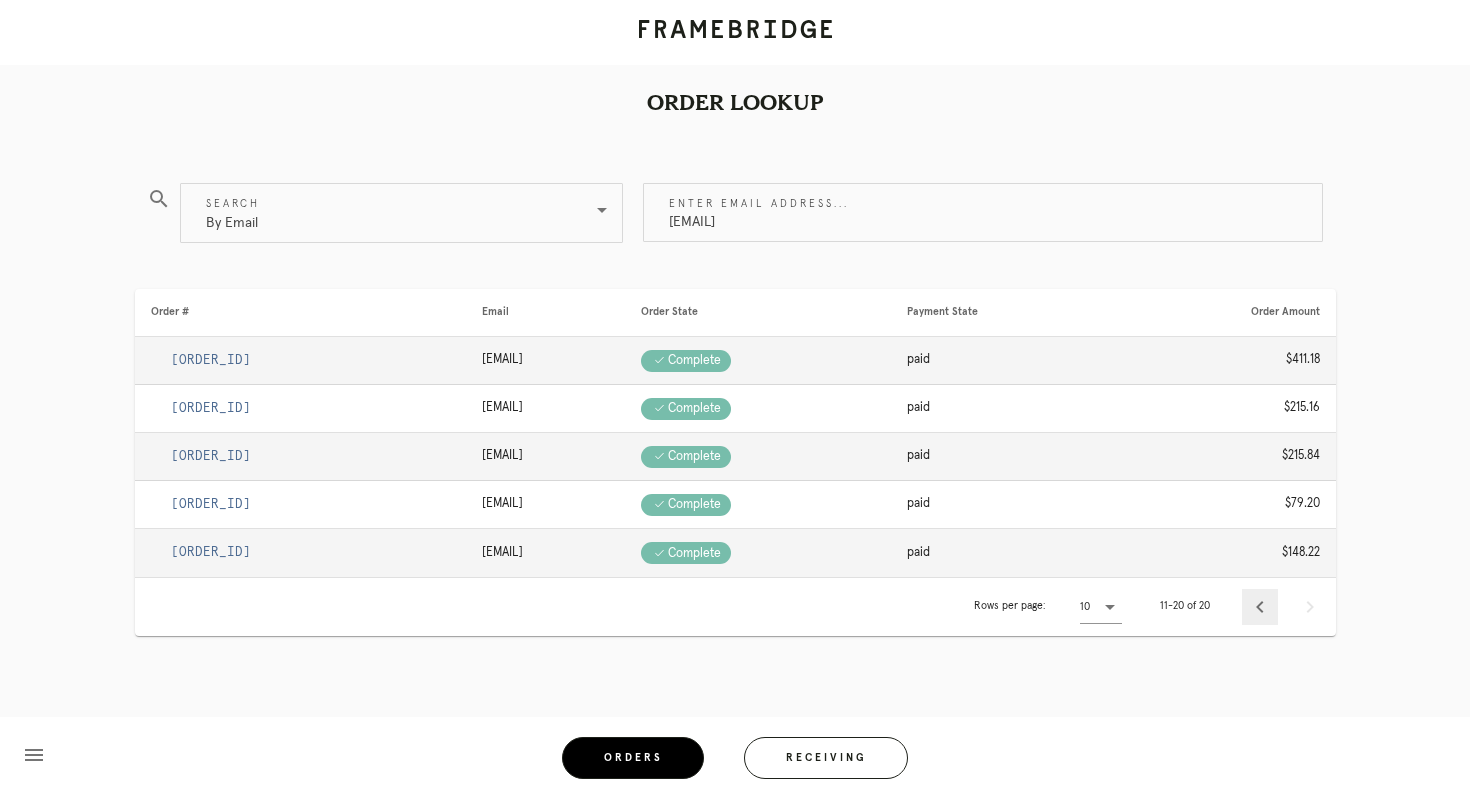click at bounding box center (1260, 607) 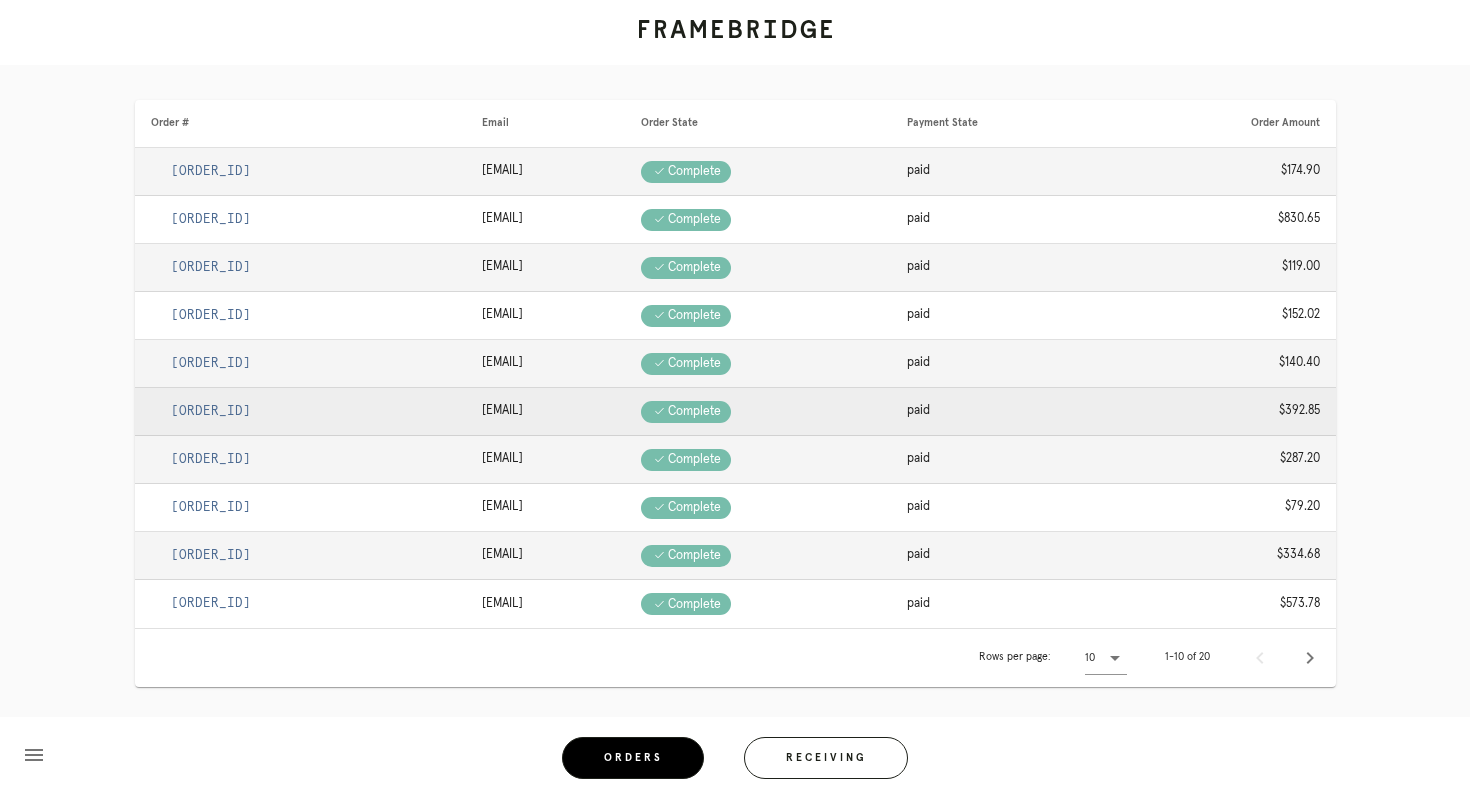 scroll, scrollTop: 205, scrollLeft: 0, axis: vertical 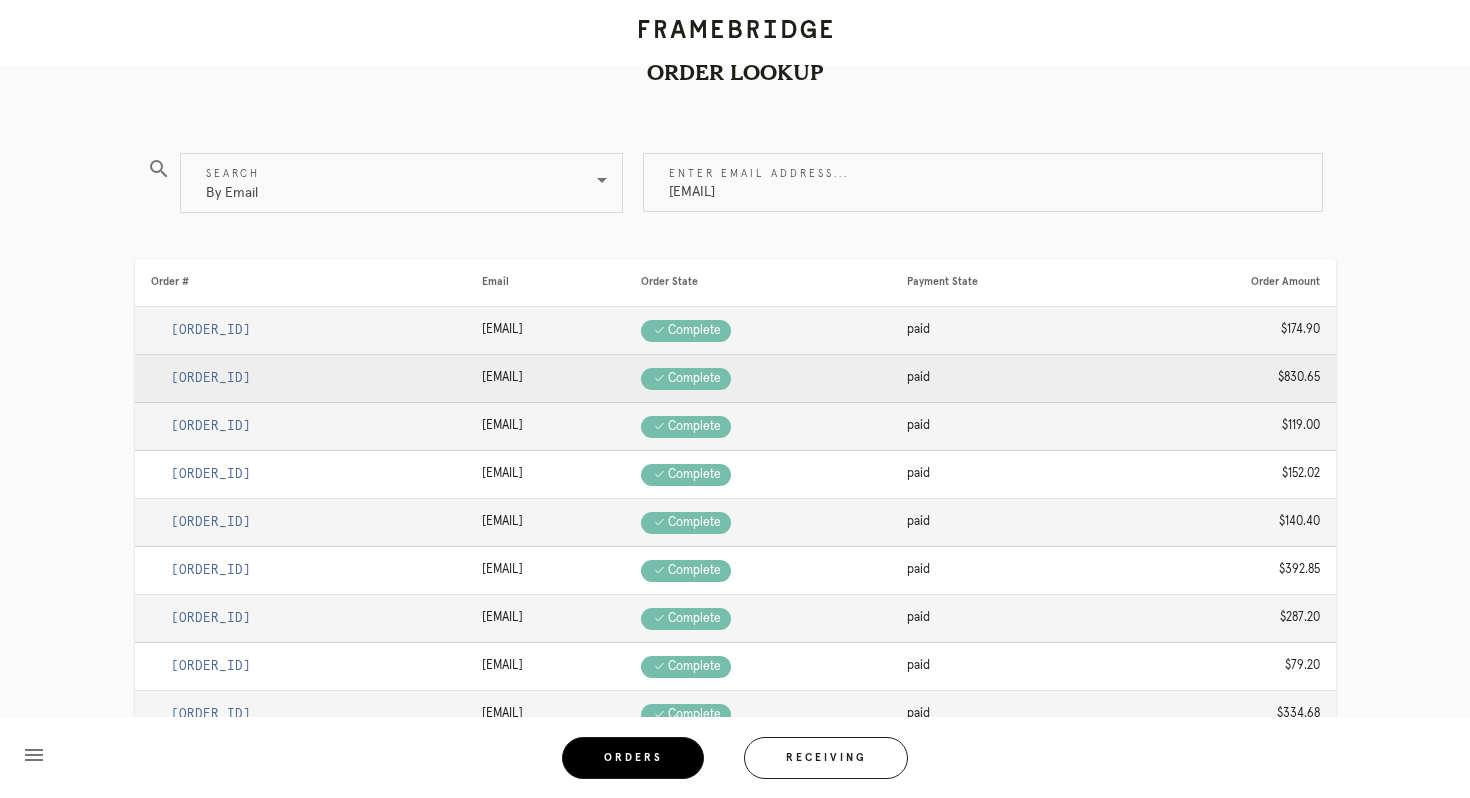 click on "[ORDER_ID]" at bounding box center [211, 378] 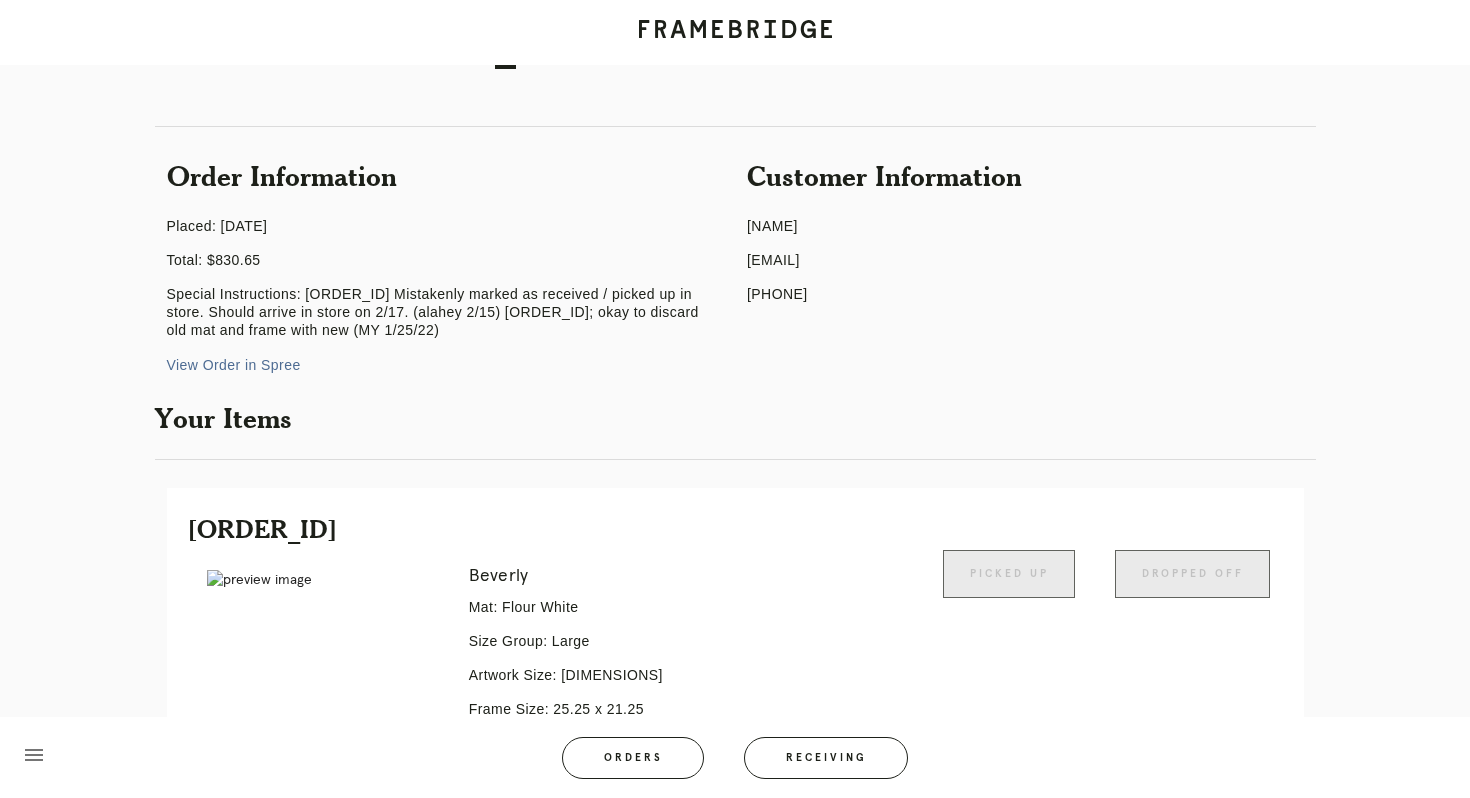 scroll, scrollTop: 0, scrollLeft: 0, axis: both 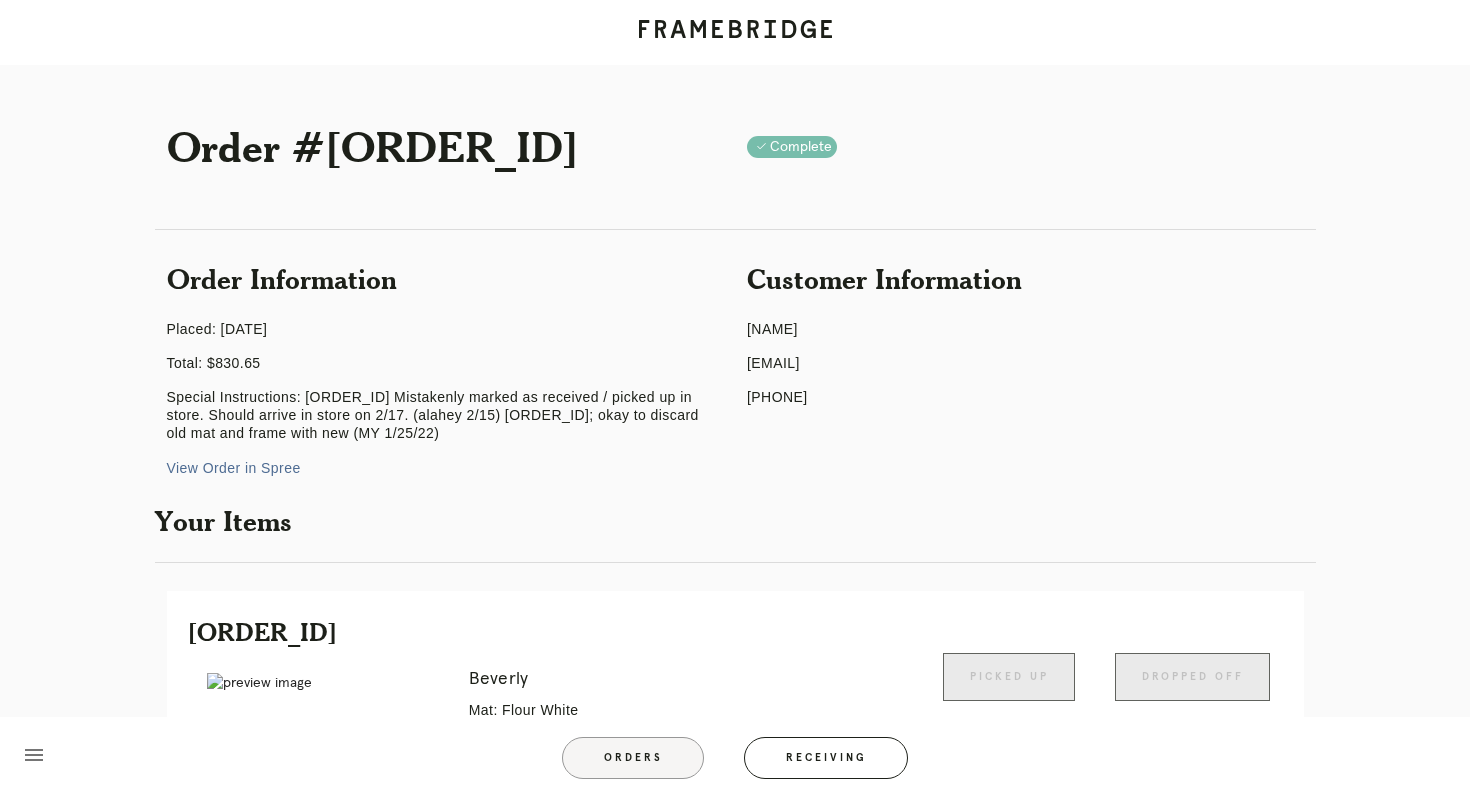 click on "Orders" at bounding box center (633, 758) 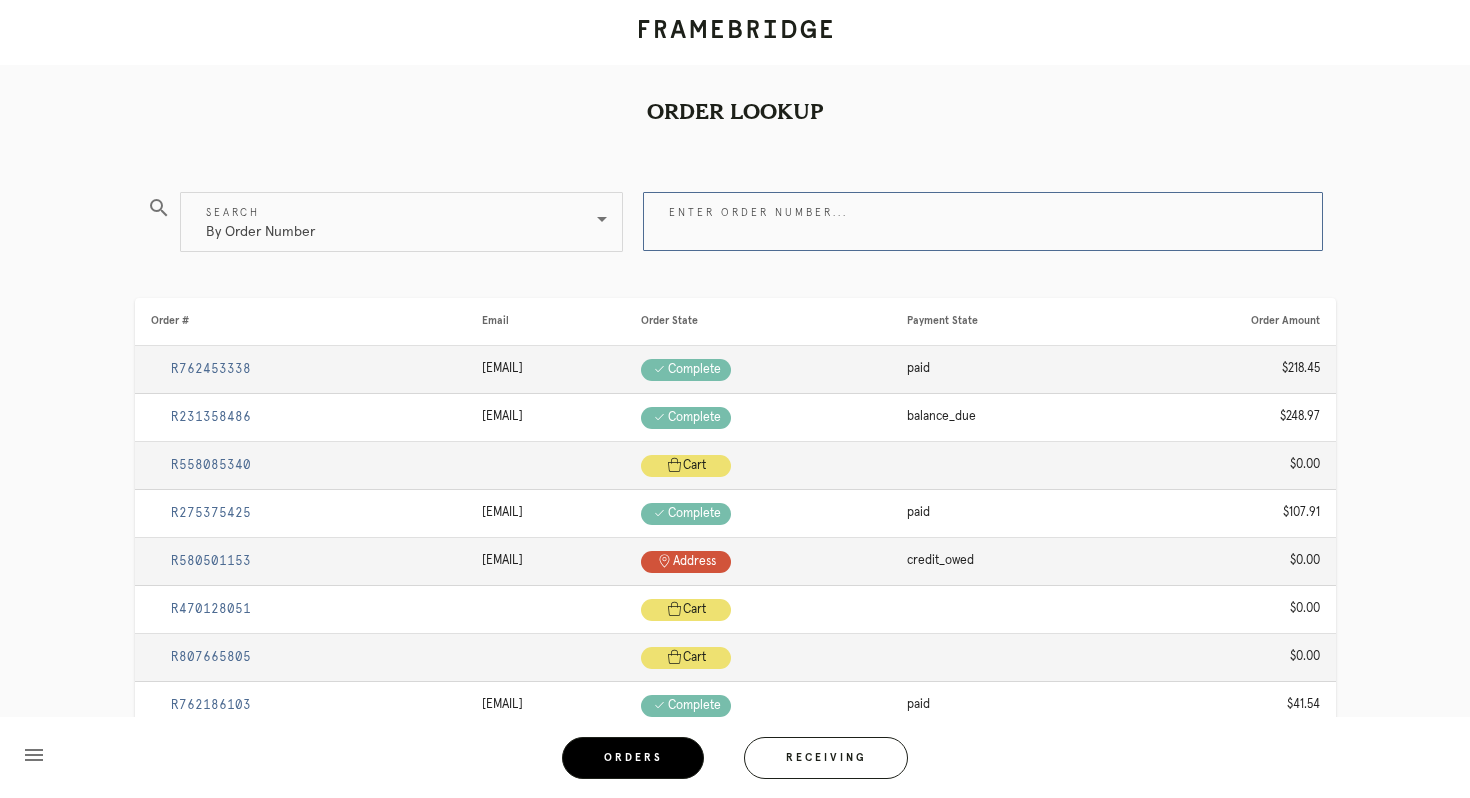 click on "Enter order number..." at bounding box center (983, 221) 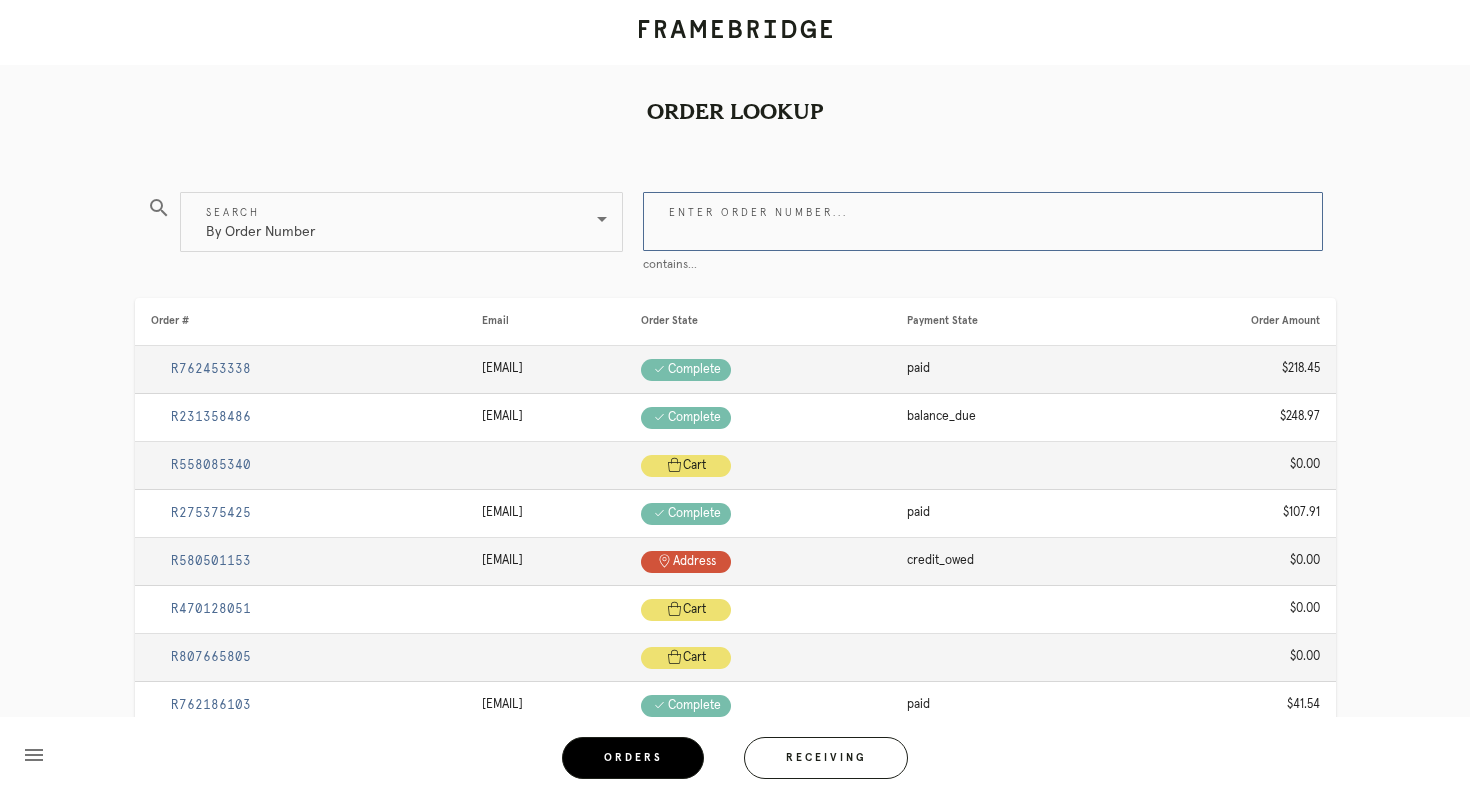 paste on "R522597506" 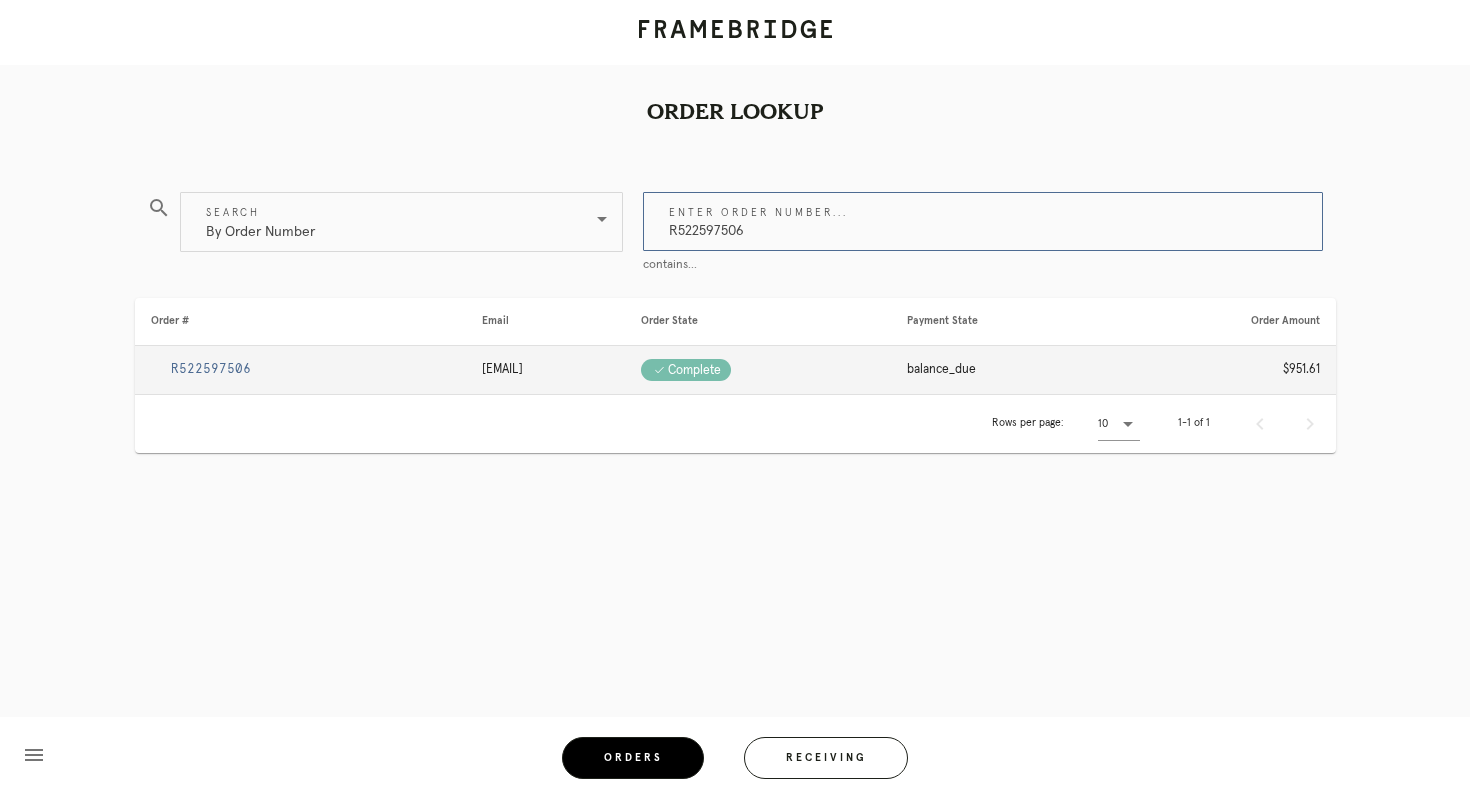 type on "R522597506" 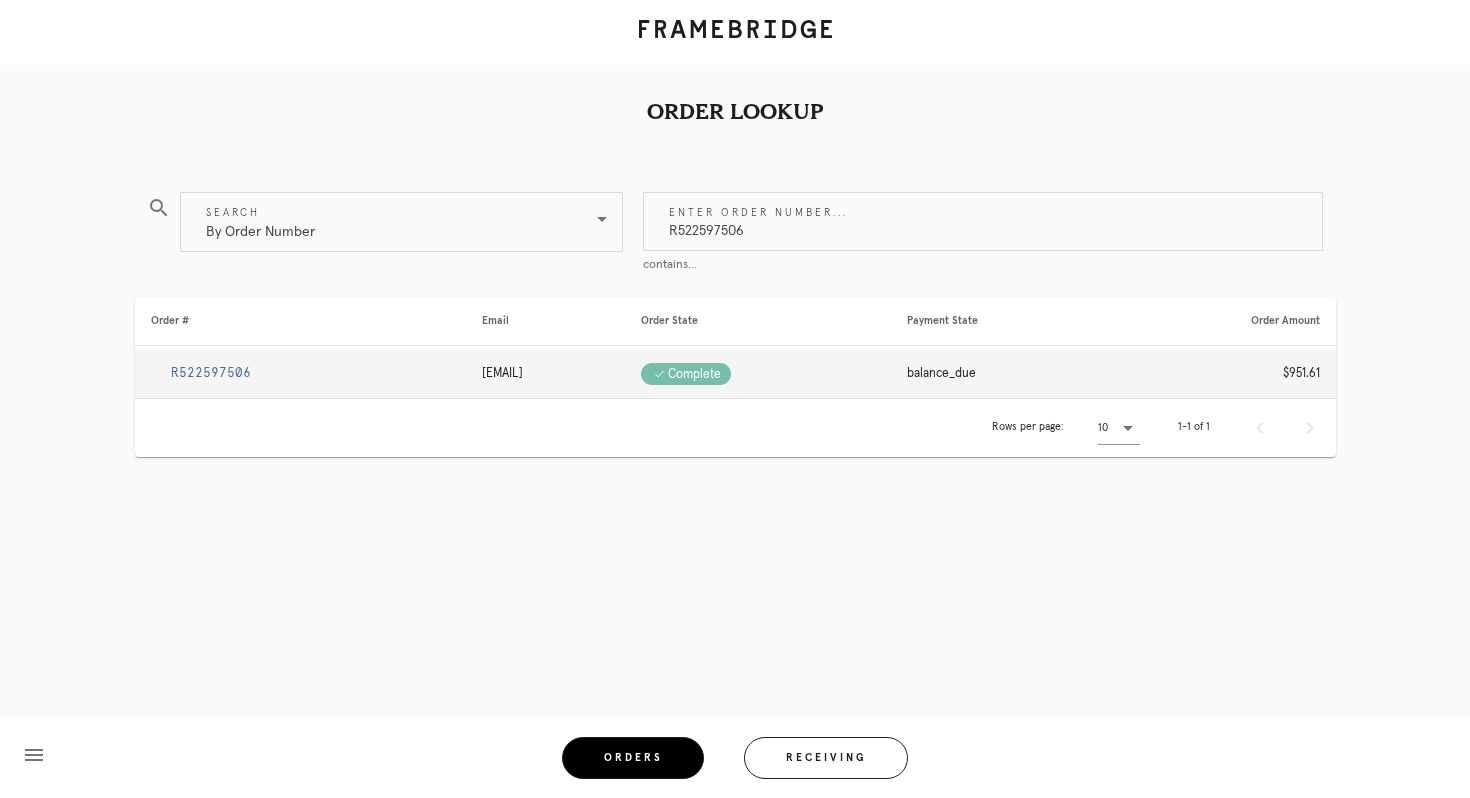 click on "R522597506" at bounding box center (211, 373) 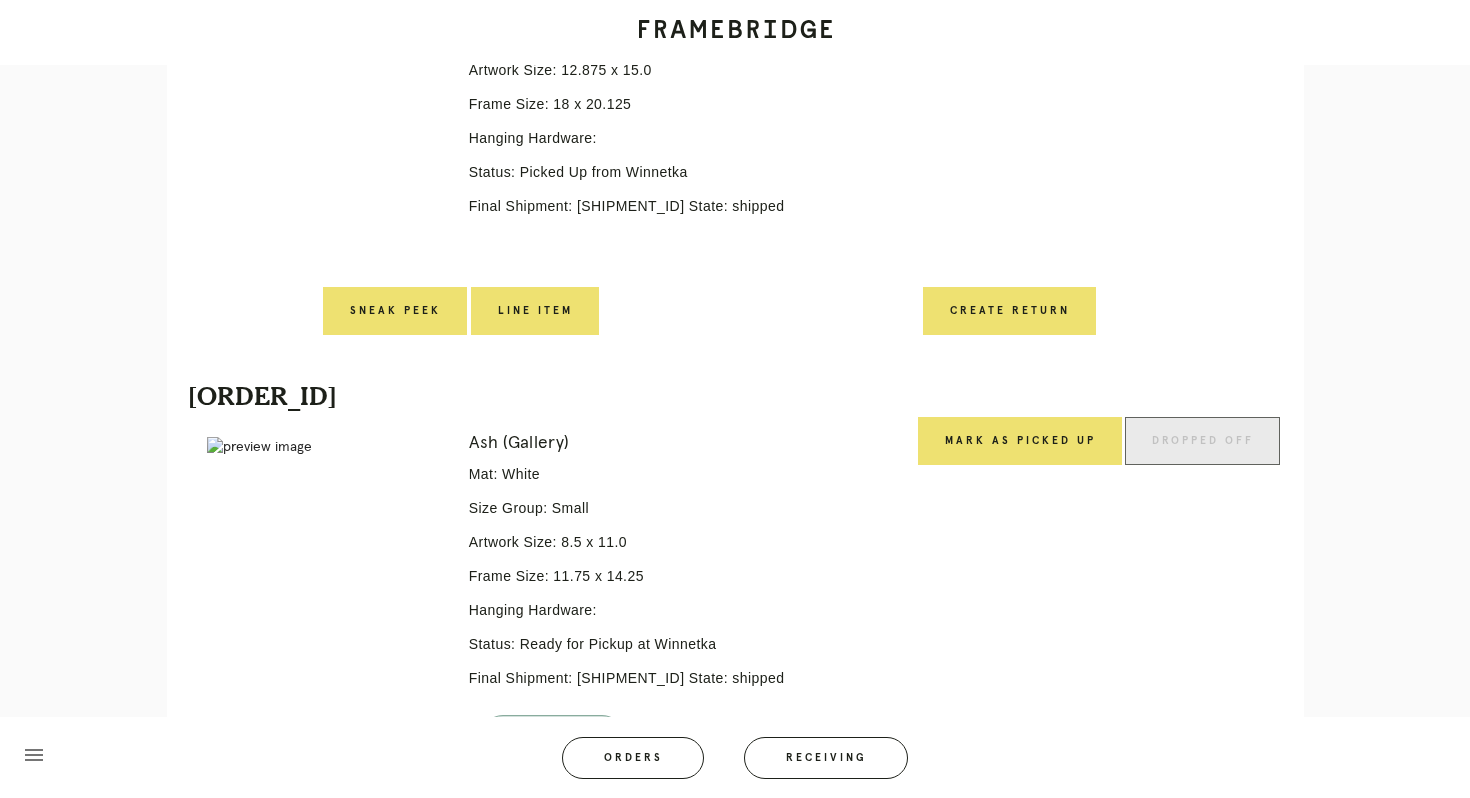 scroll, scrollTop: 692, scrollLeft: 0, axis: vertical 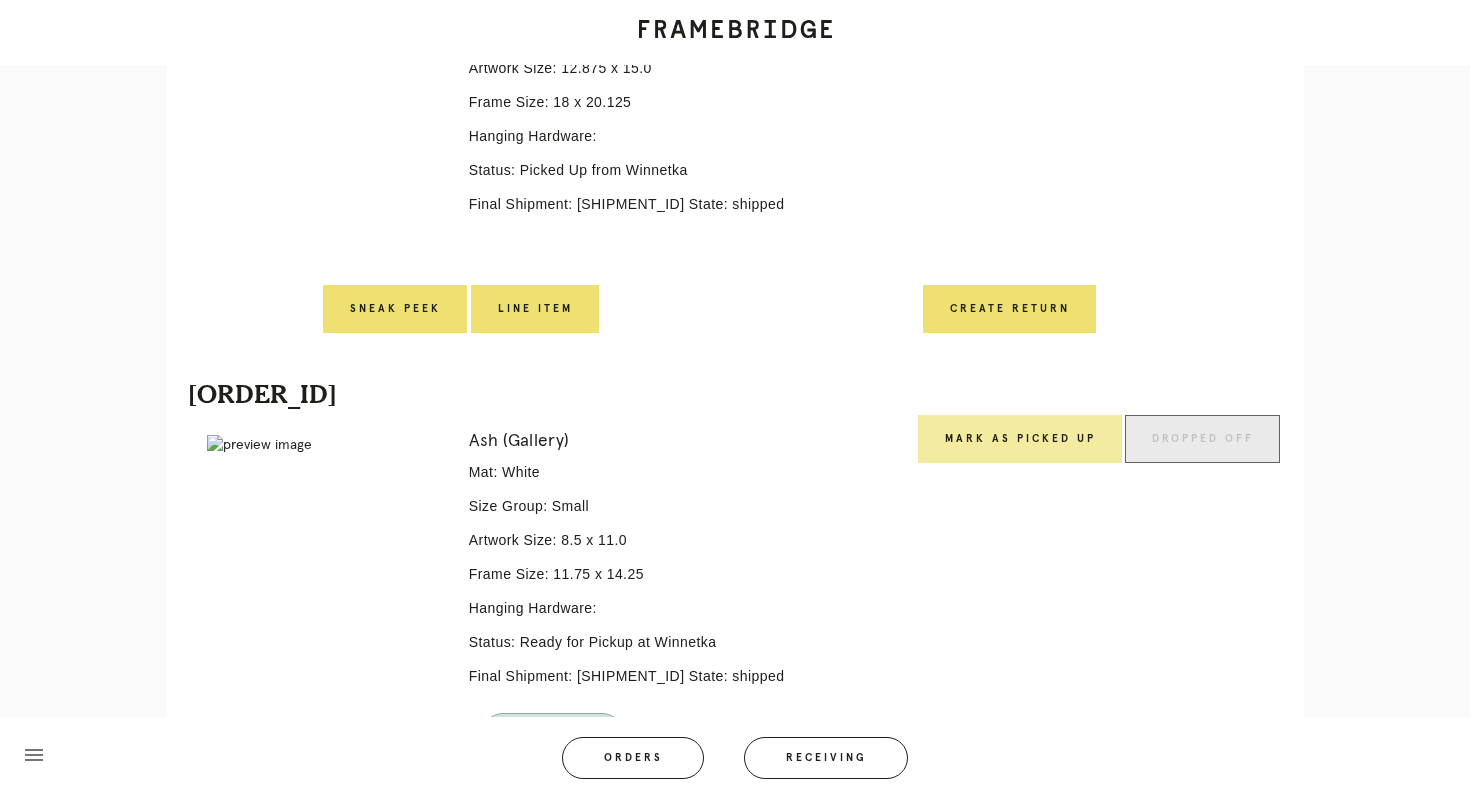 click on "Mark as Picked Up" at bounding box center (1020, 439) 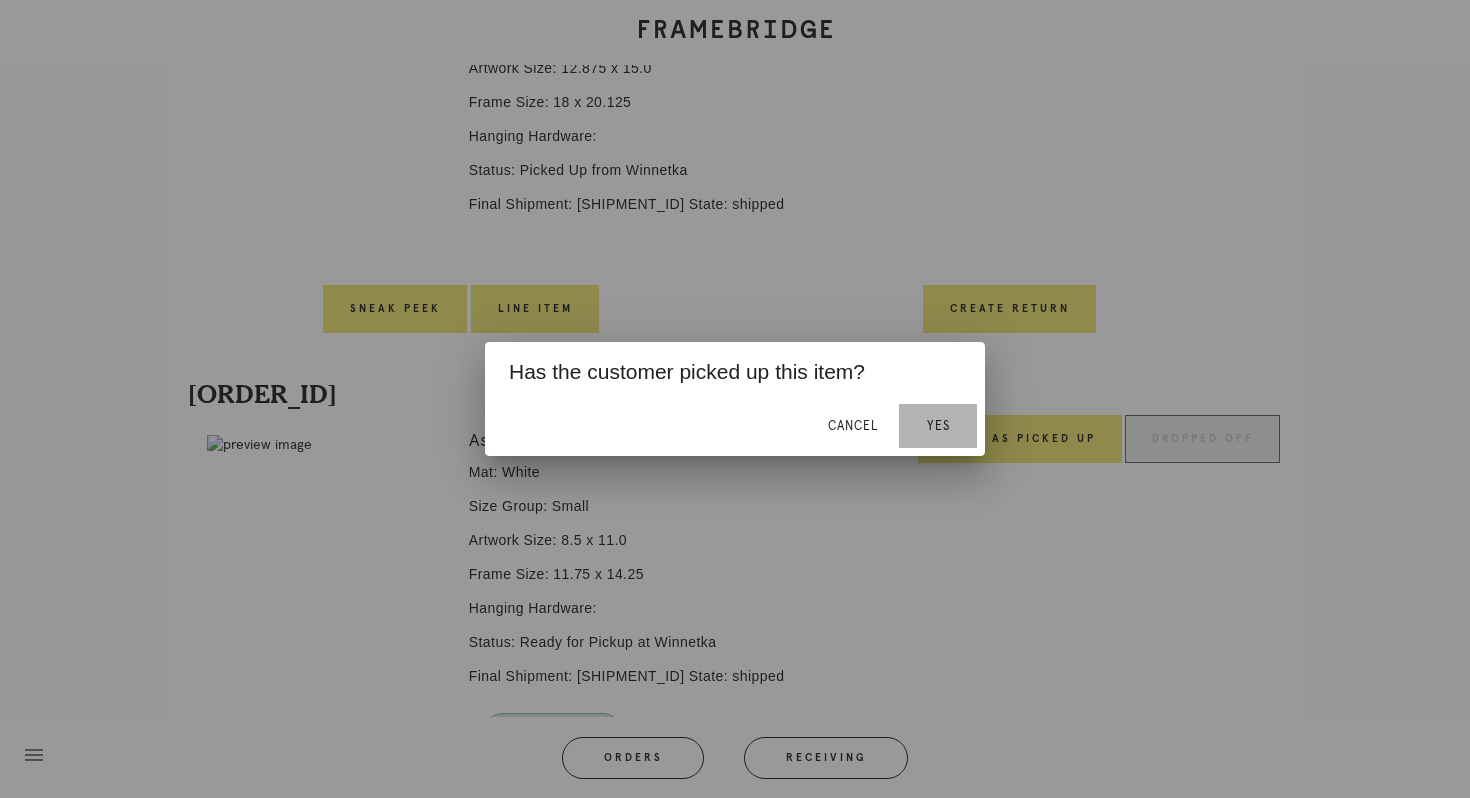 click on "Yes" at bounding box center [938, 426] 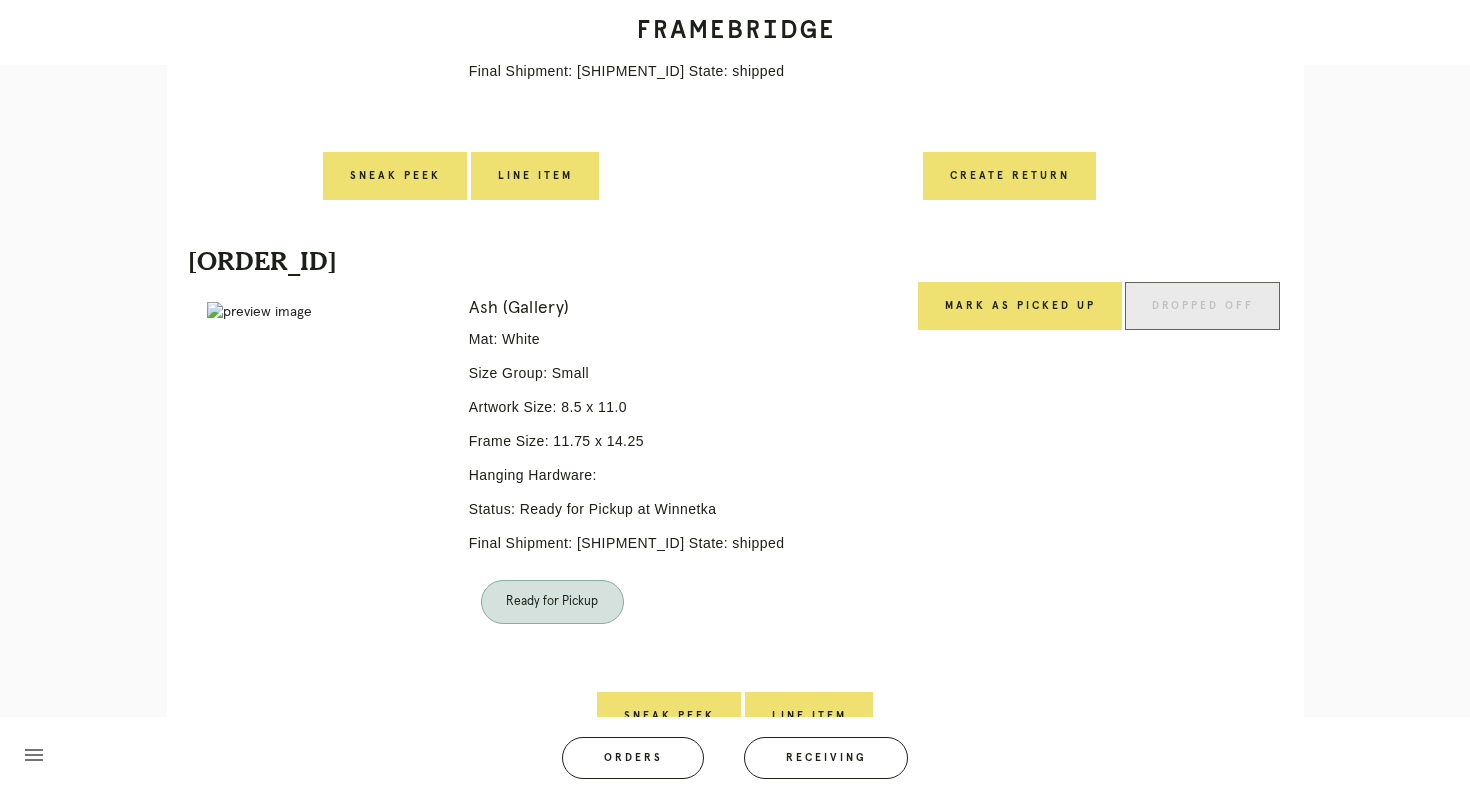 scroll, scrollTop: 1299, scrollLeft: 0, axis: vertical 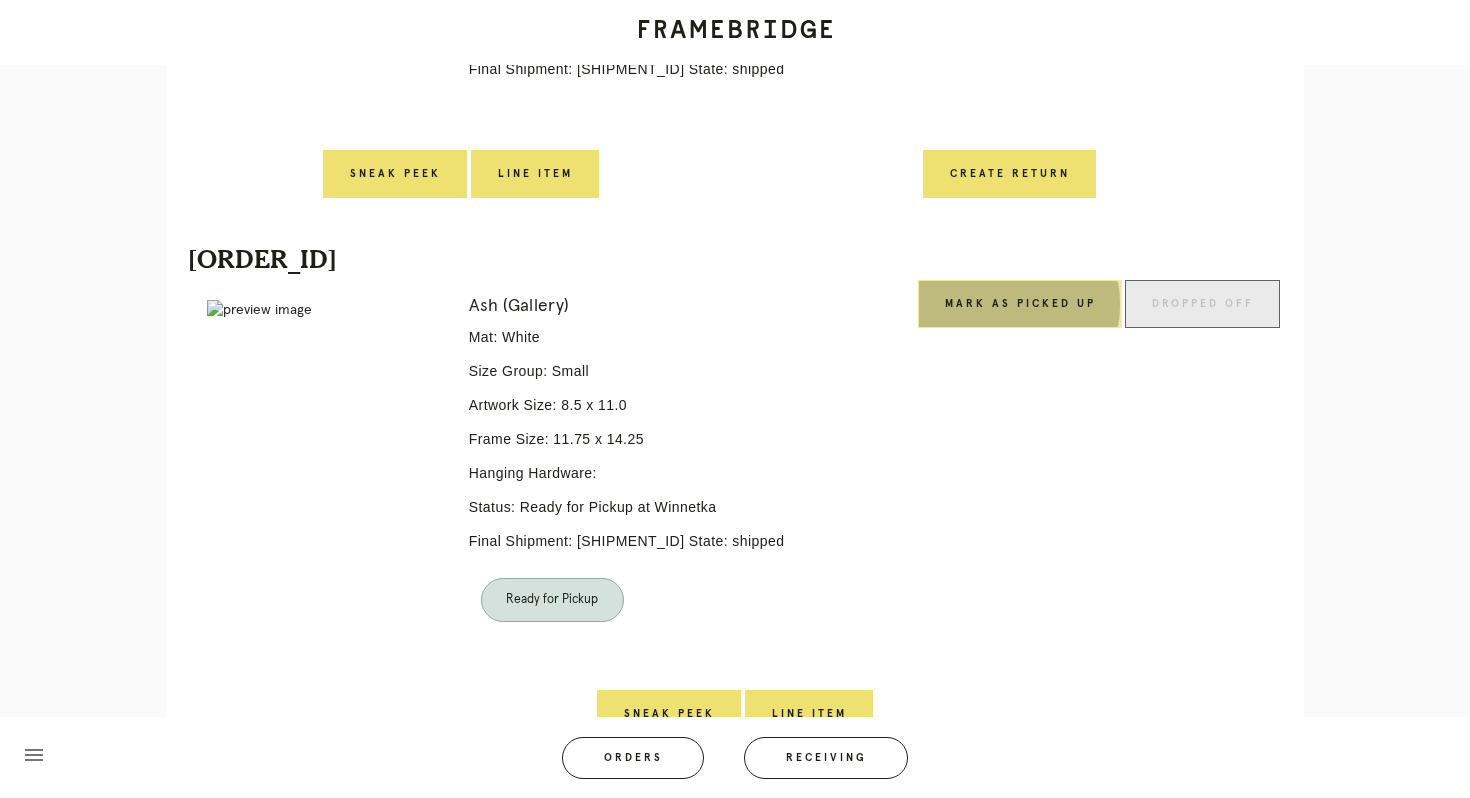 click on "Mark as Picked Up" at bounding box center [1020, 304] 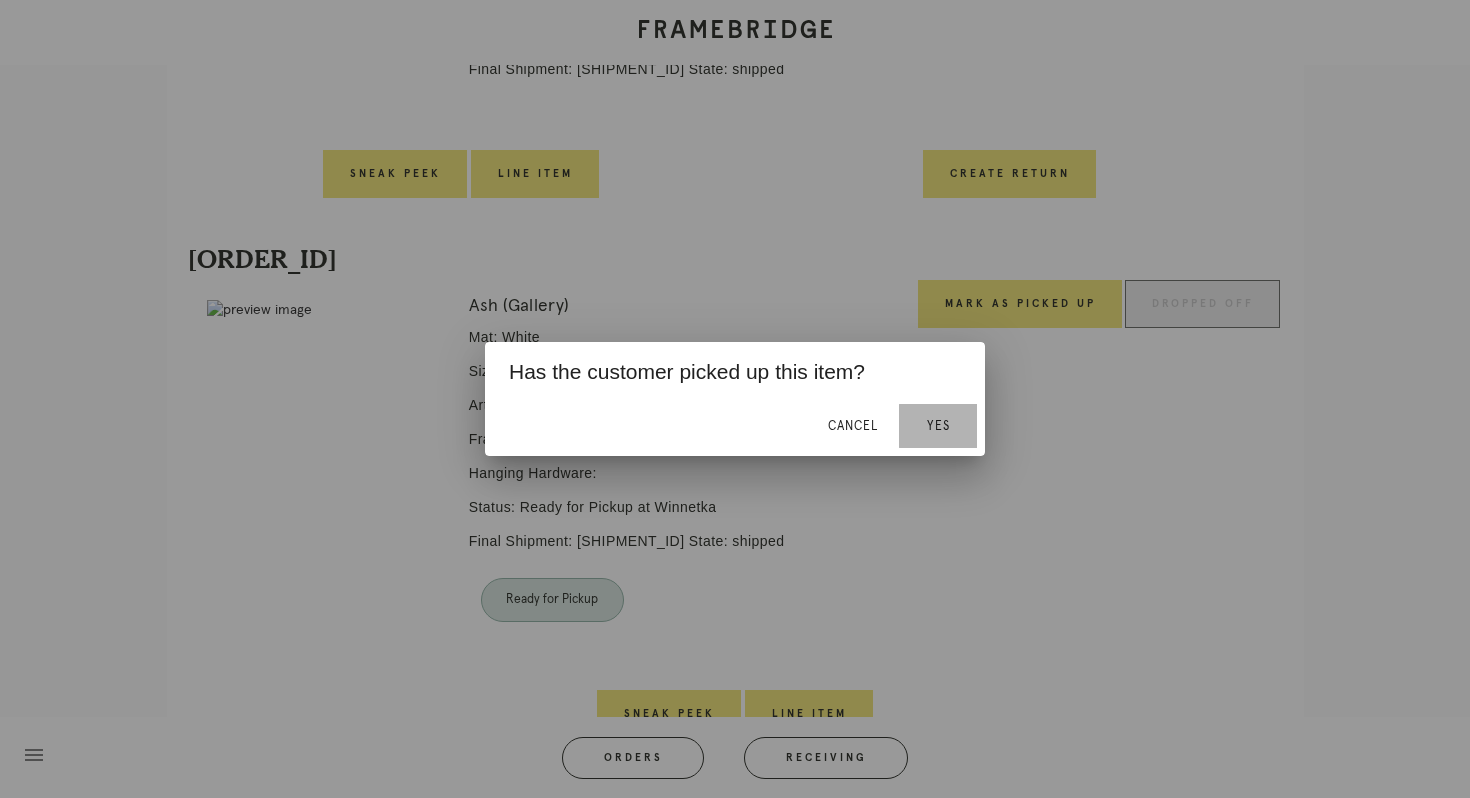 click on "Yes" at bounding box center (938, 426) 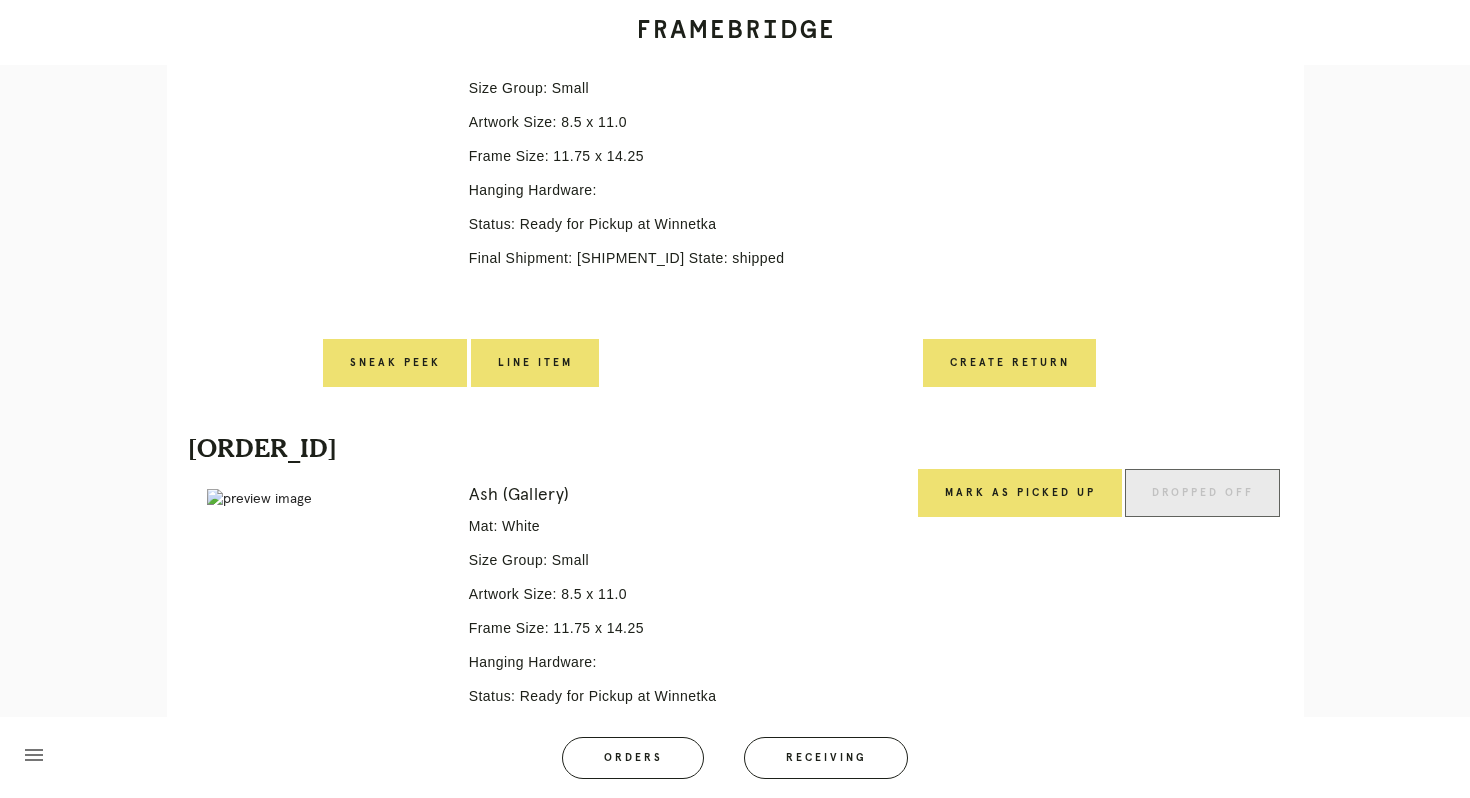 scroll, scrollTop: 1599, scrollLeft: 0, axis: vertical 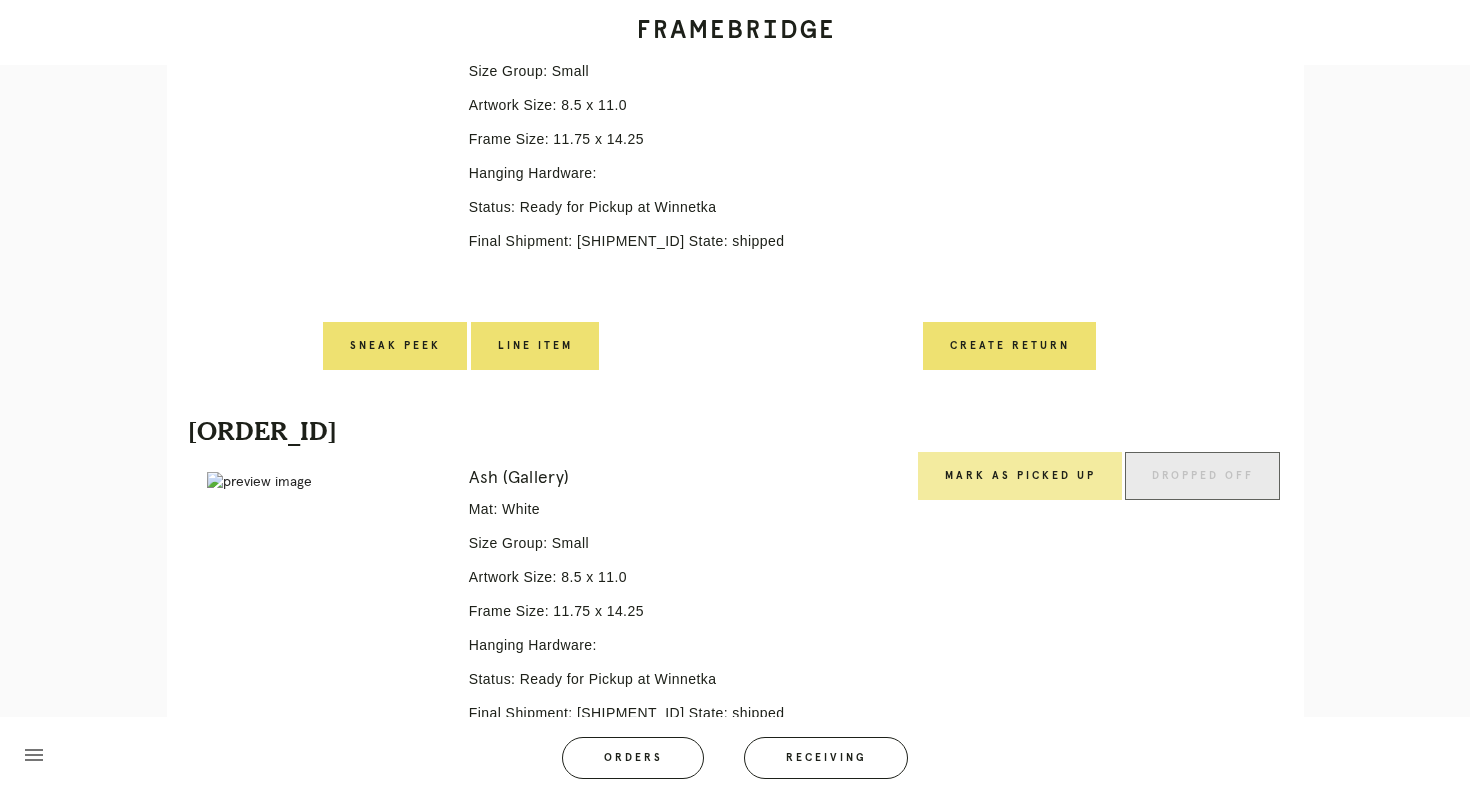 click on "Mark as Picked Up" at bounding box center [1020, 476] 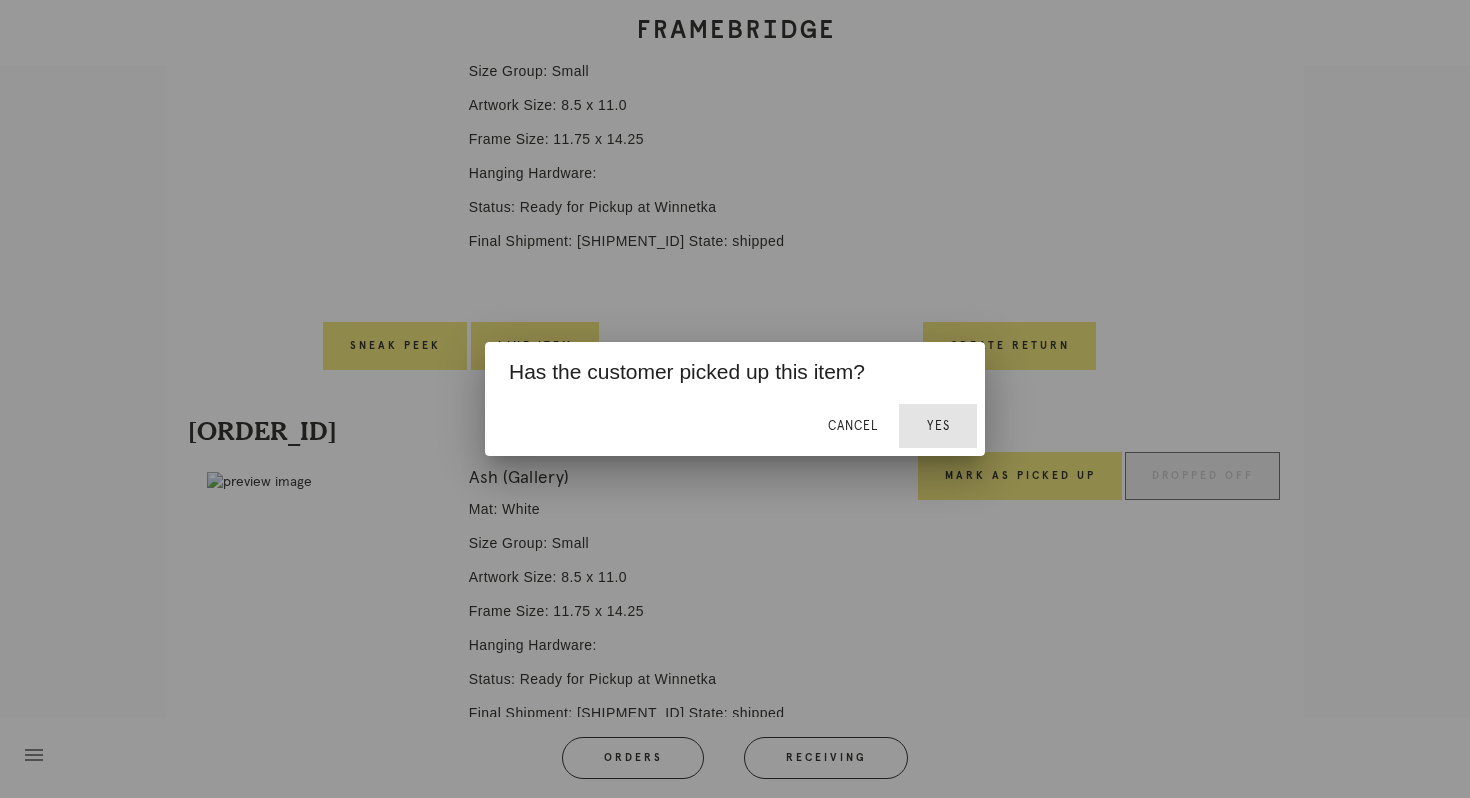 click on "Yes" at bounding box center [938, 426] 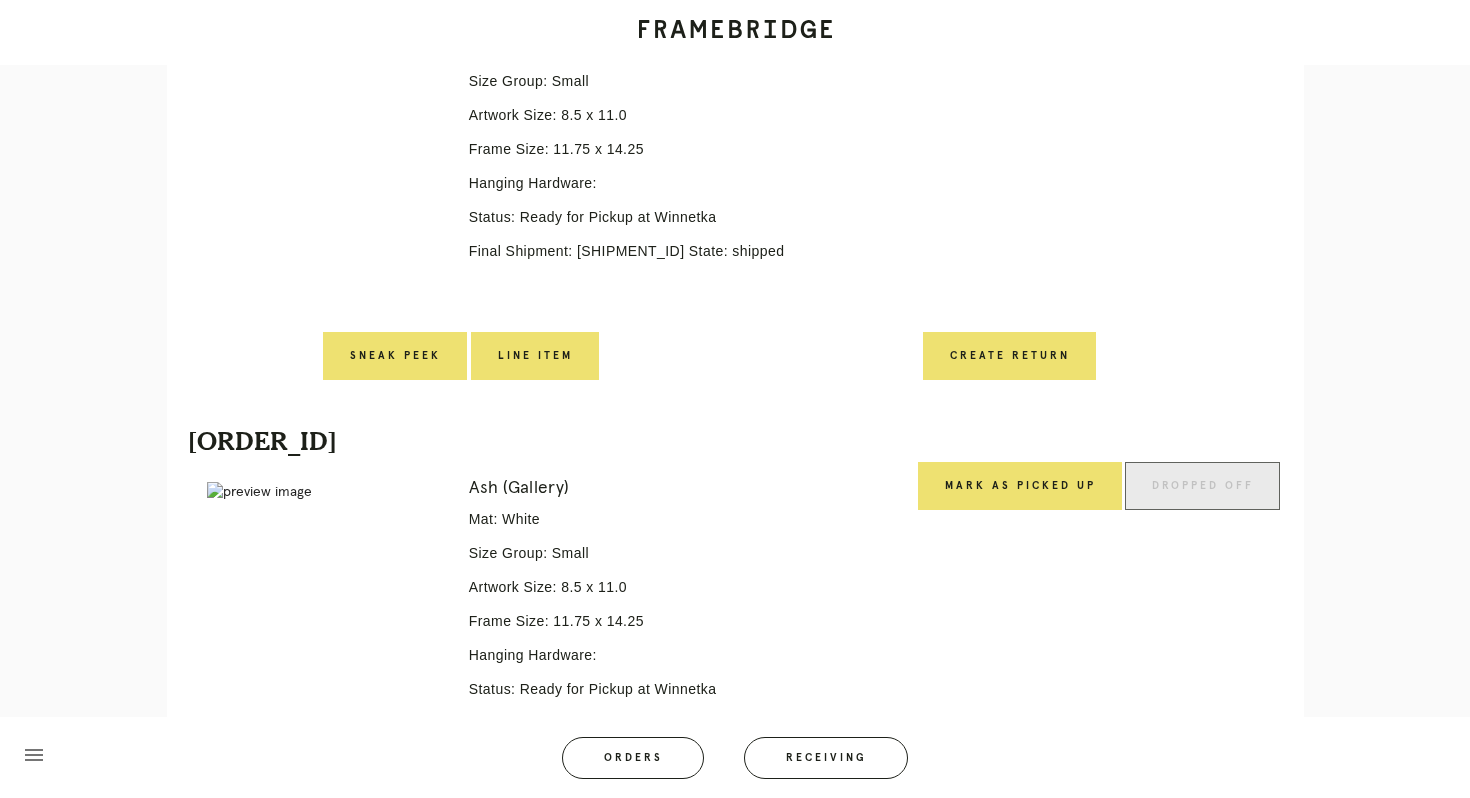 scroll, scrollTop: 2196, scrollLeft: 0, axis: vertical 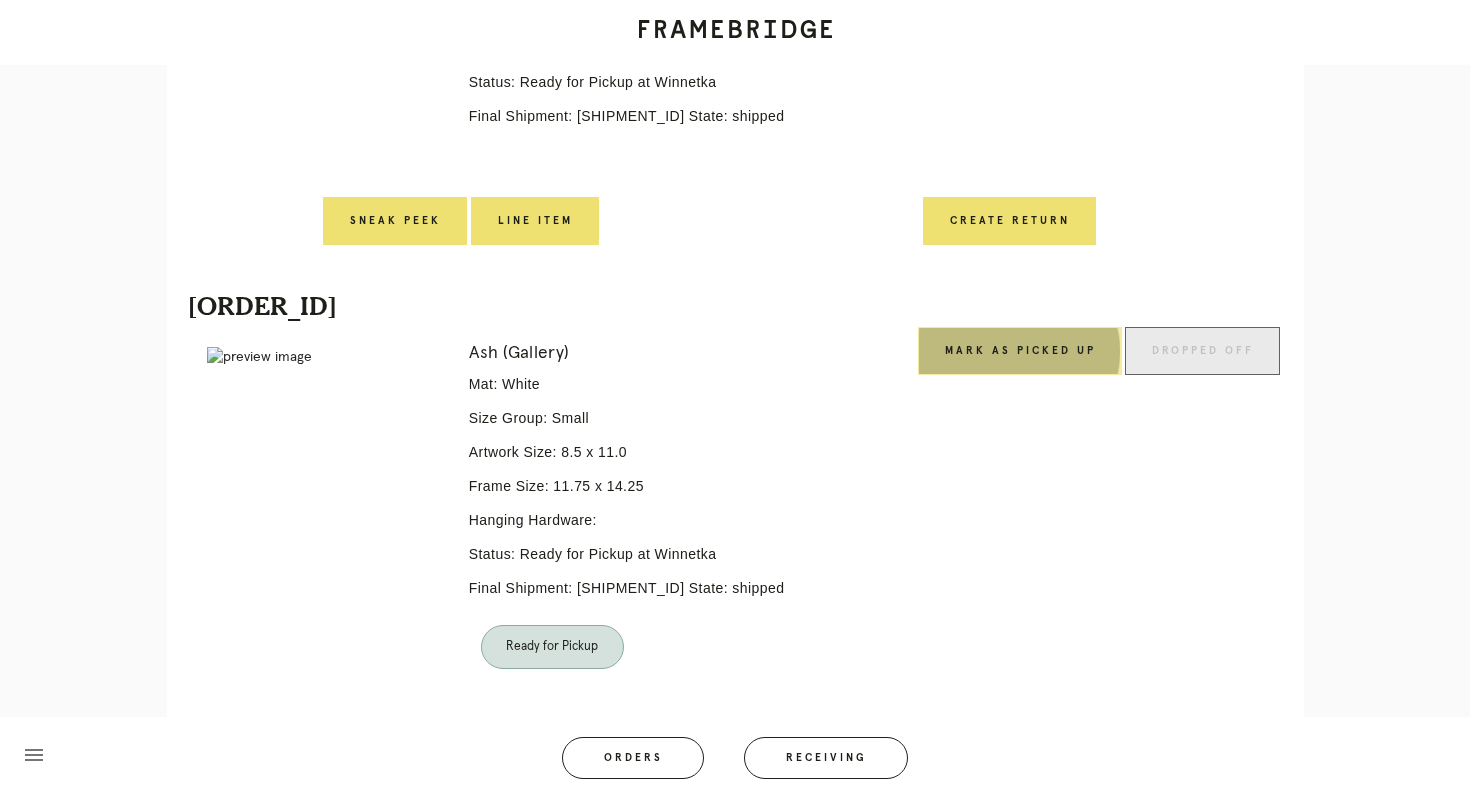 click on "Mark as Picked Up" at bounding box center [1020, 351] 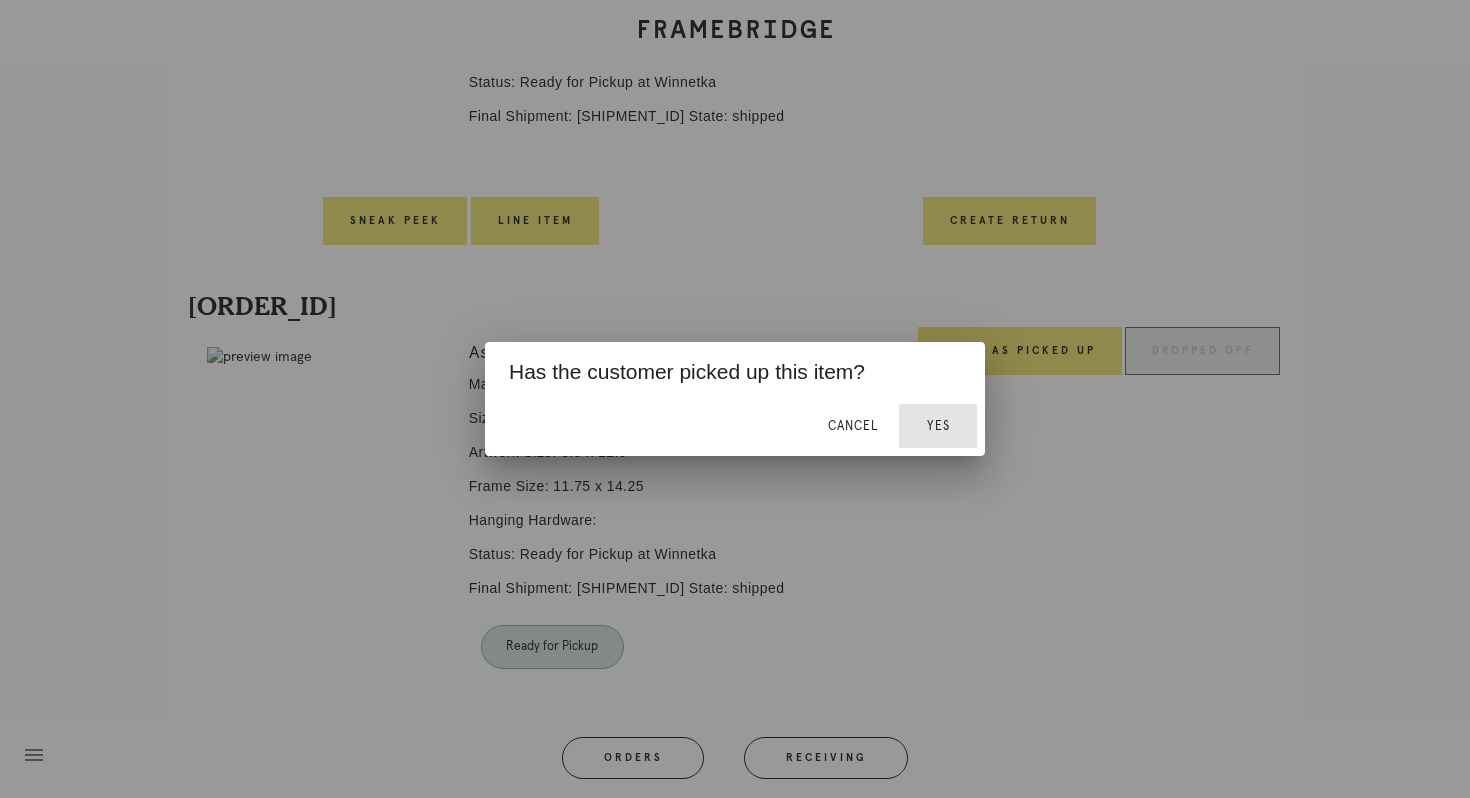 click on "Yes" at bounding box center [938, 426] 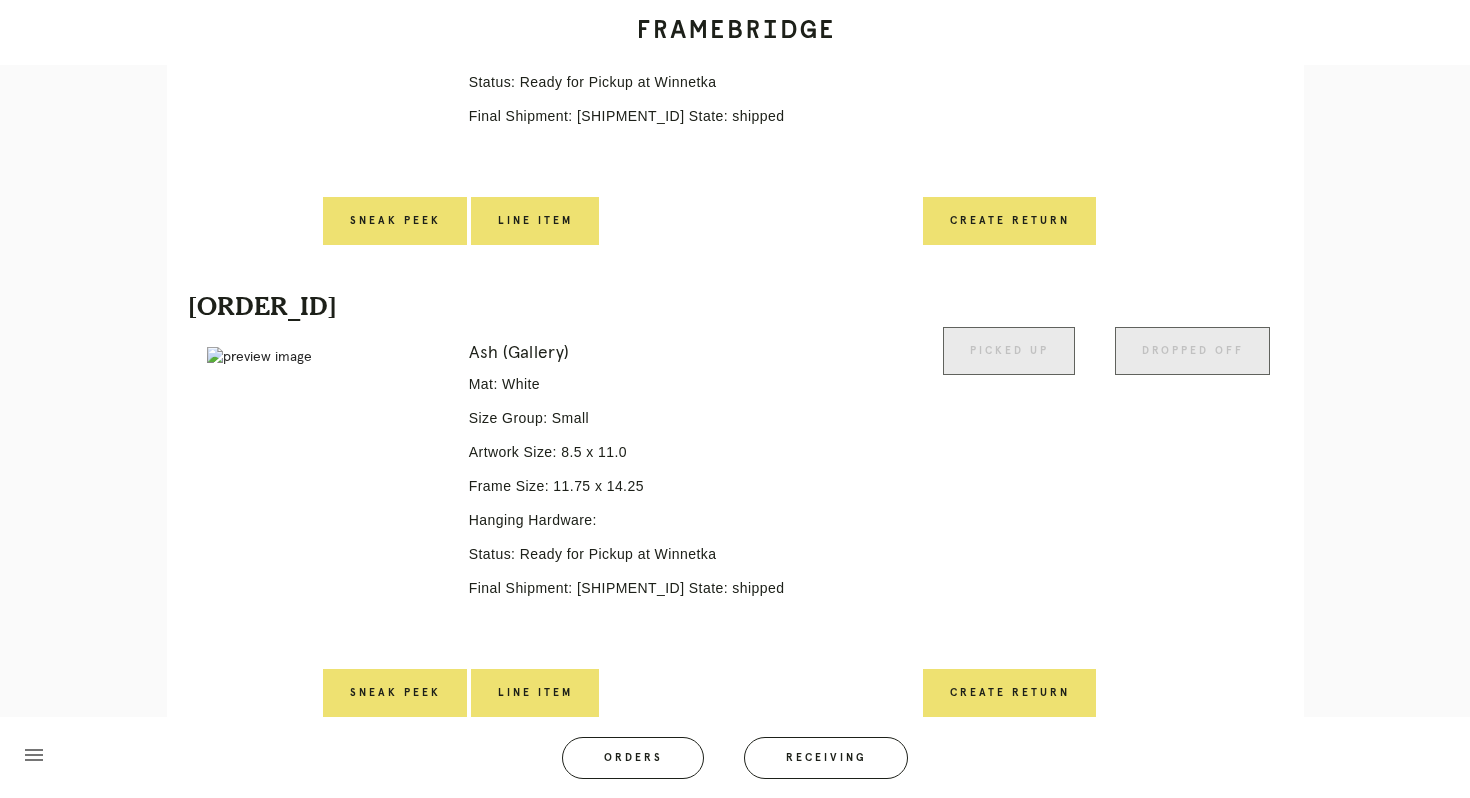 scroll, scrollTop: 2261, scrollLeft: 0, axis: vertical 